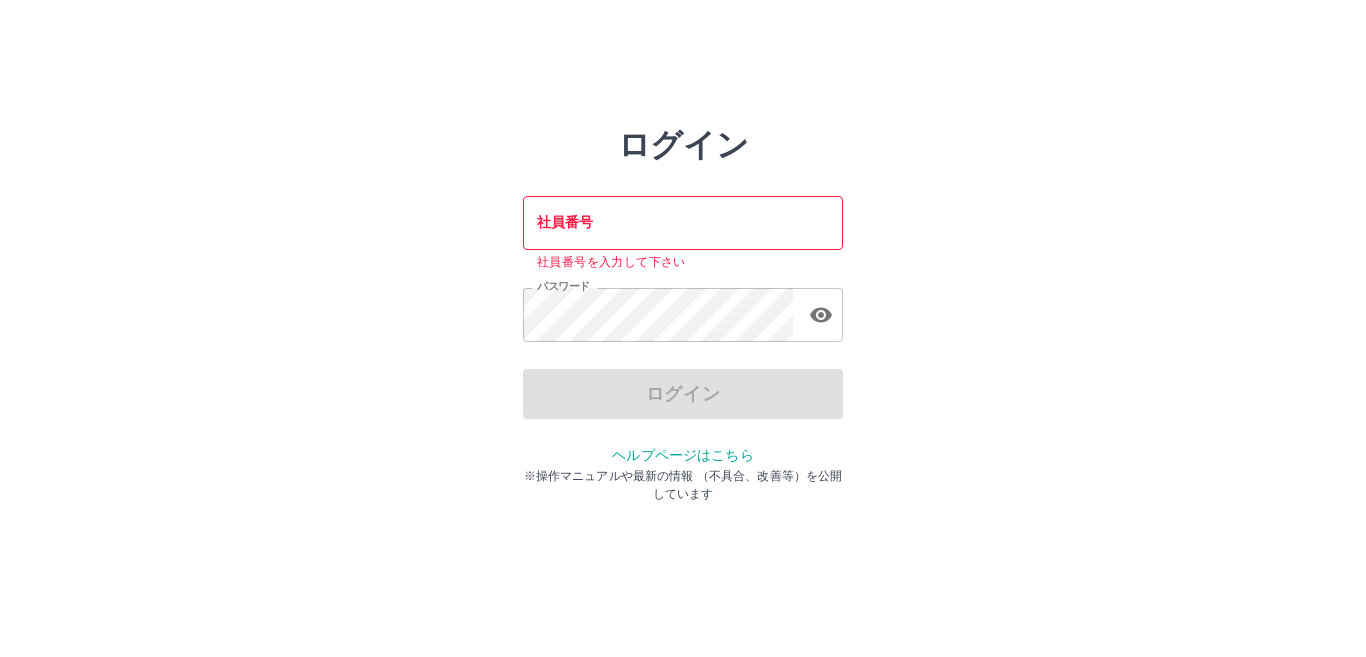 scroll, scrollTop: 0, scrollLeft: 0, axis: both 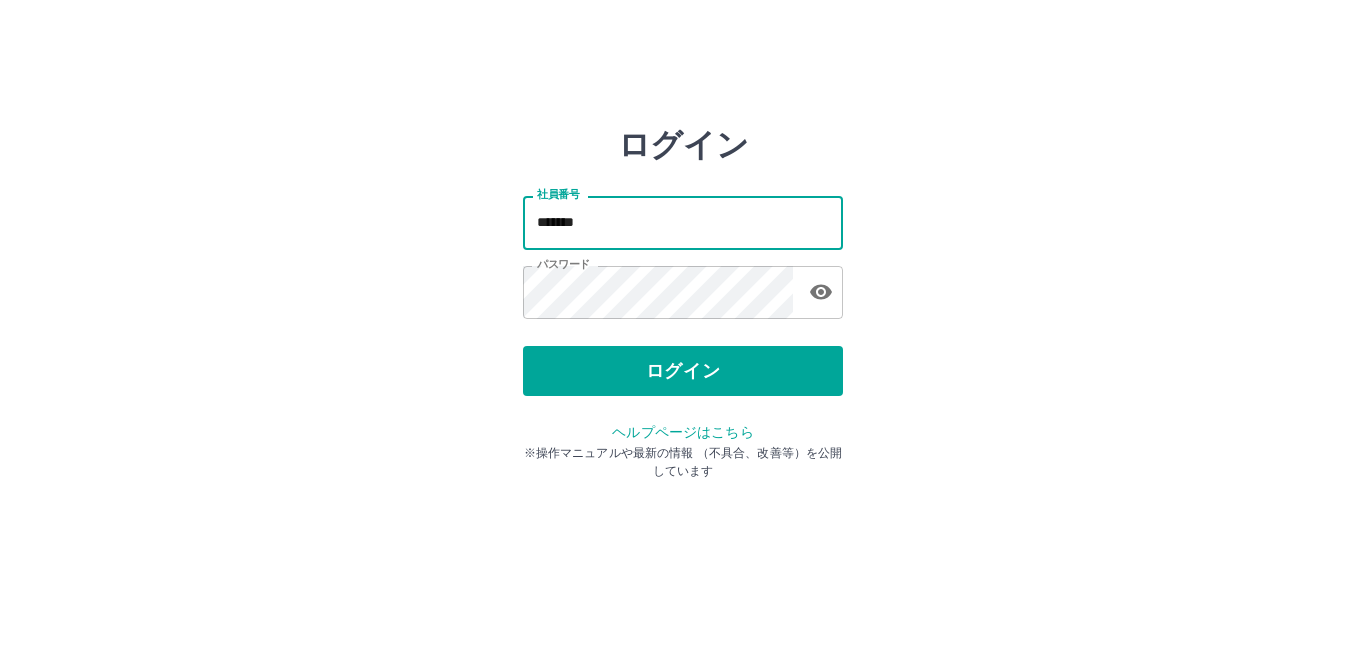 click on "*******" at bounding box center [683, 222] 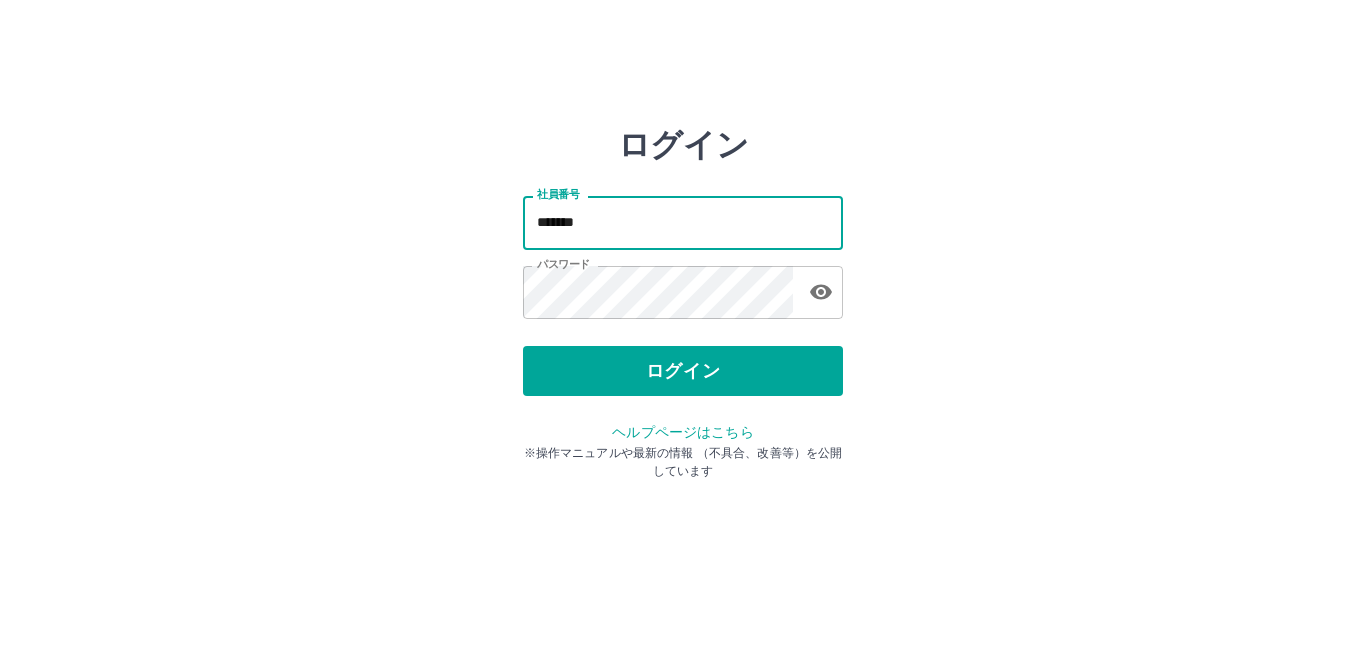 type on "*******" 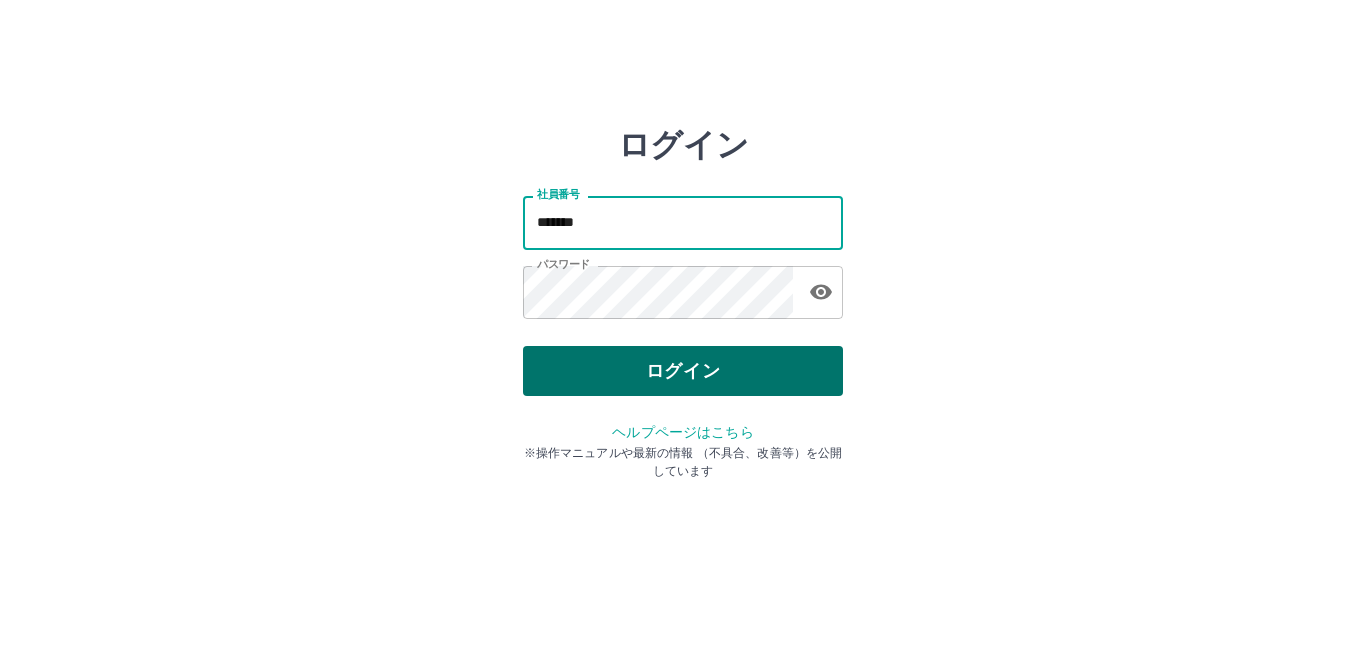 click on "ログイン" at bounding box center [683, 371] 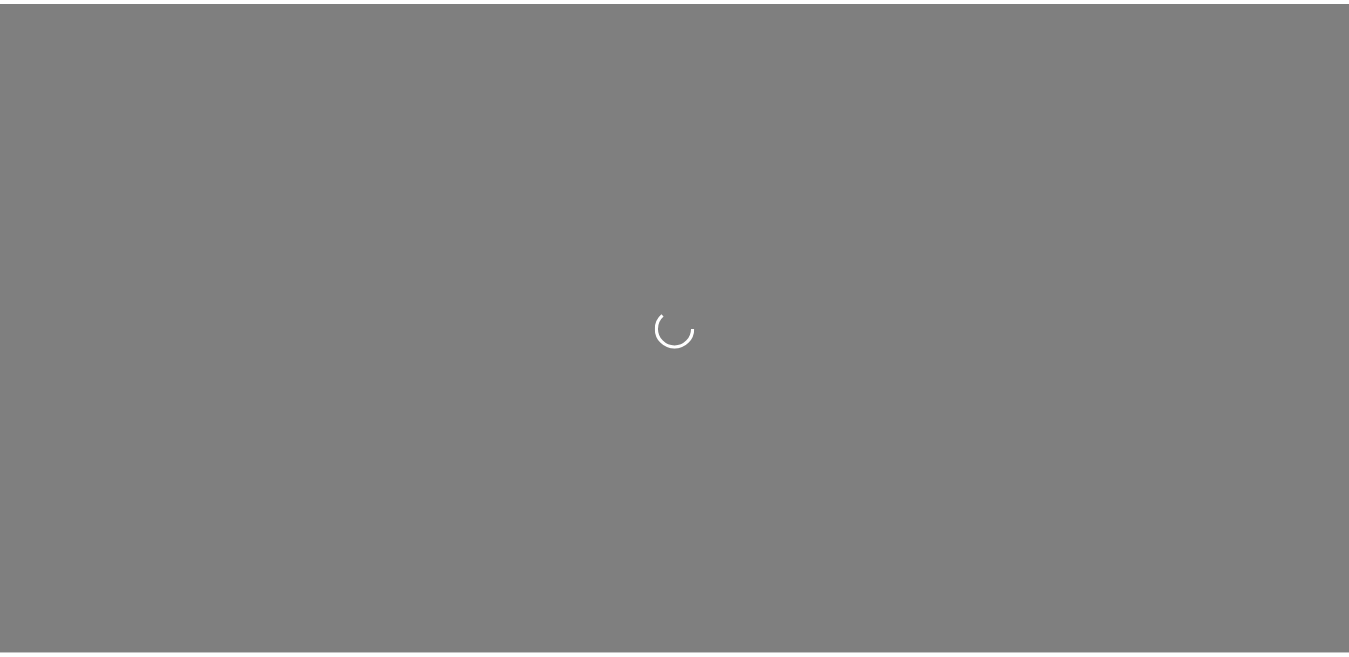scroll, scrollTop: 0, scrollLeft: 0, axis: both 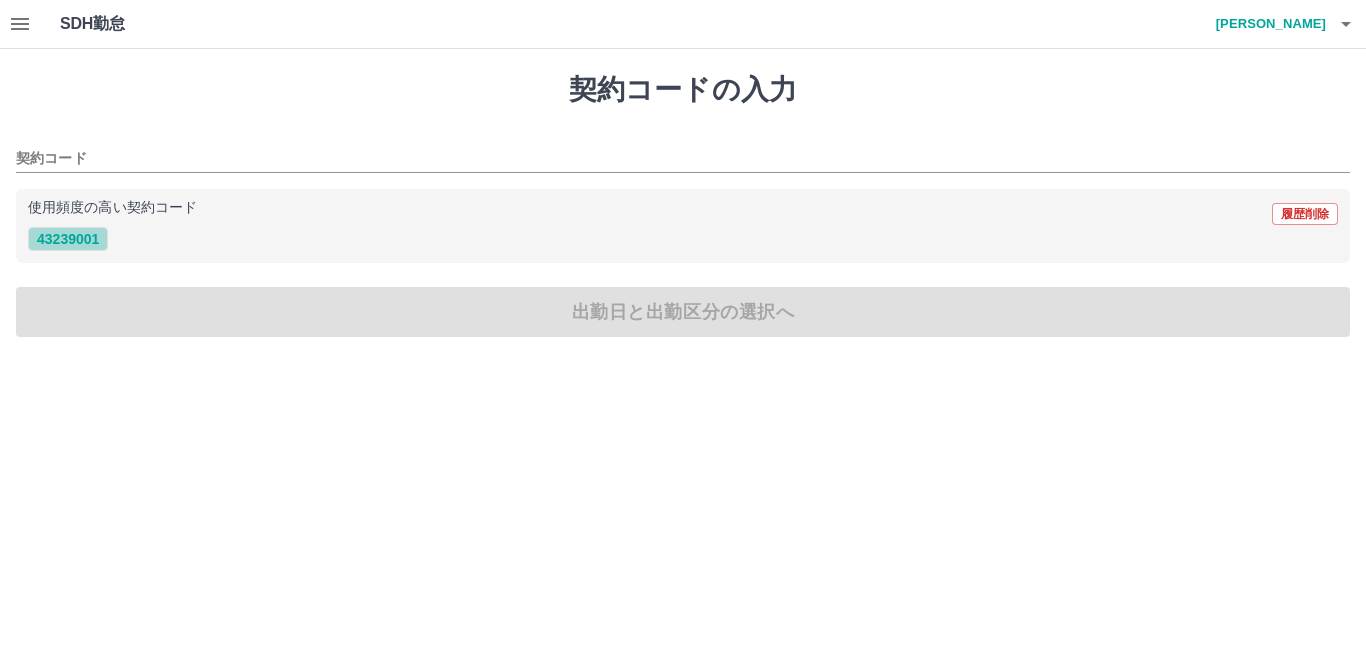 click on "43239001" at bounding box center (68, 239) 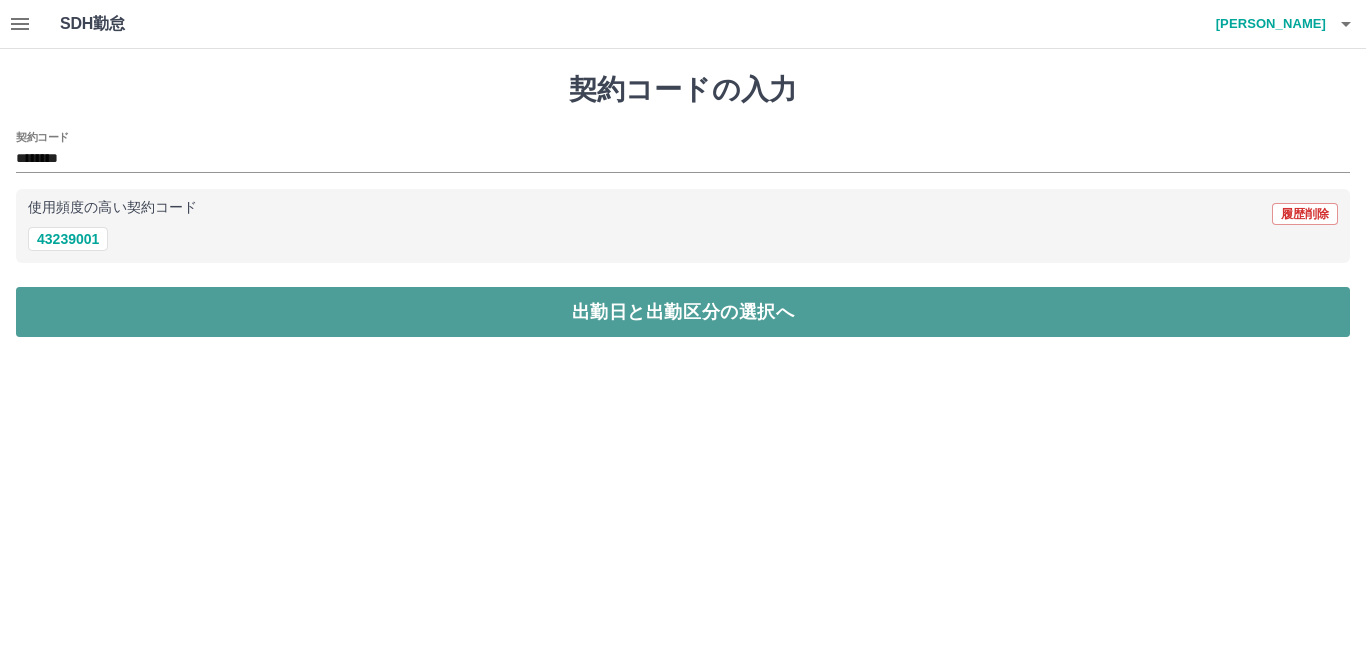 click on "出勤日と出勤区分の選択へ" at bounding box center [683, 312] 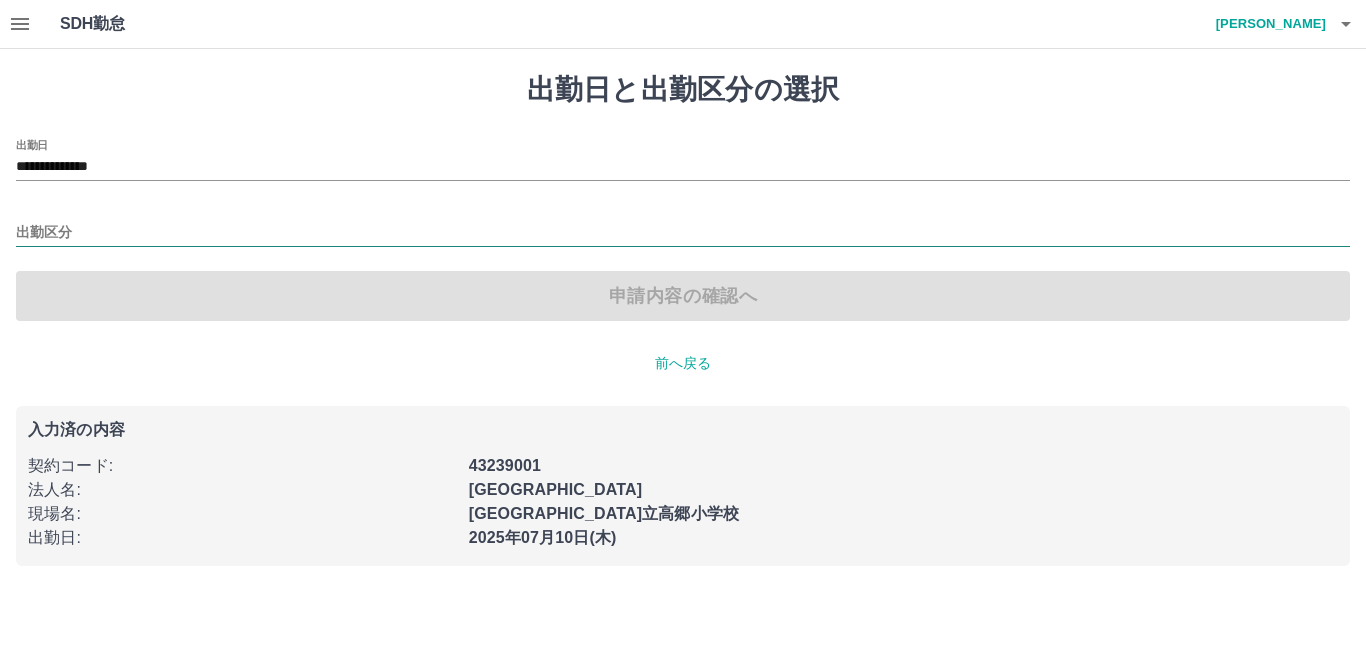 click on "出勤区分" at bounding box center [683, 233] 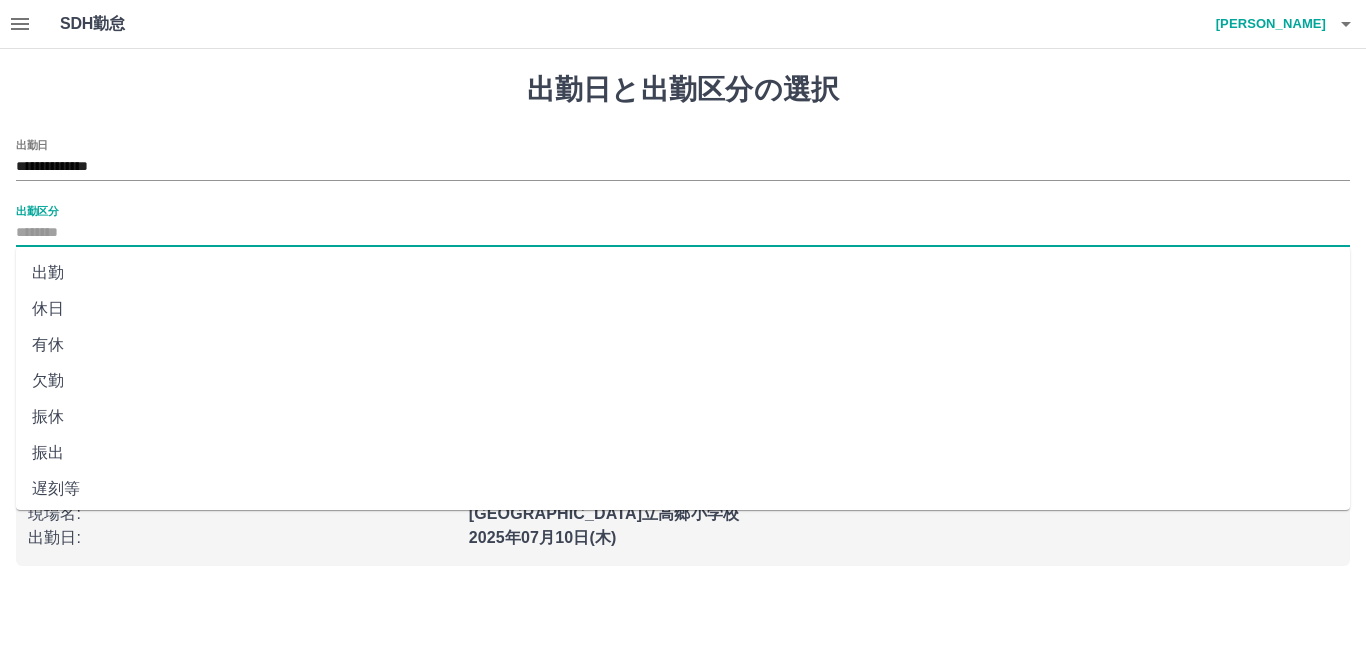 click on "出勤" at bounding box center [683, 273] 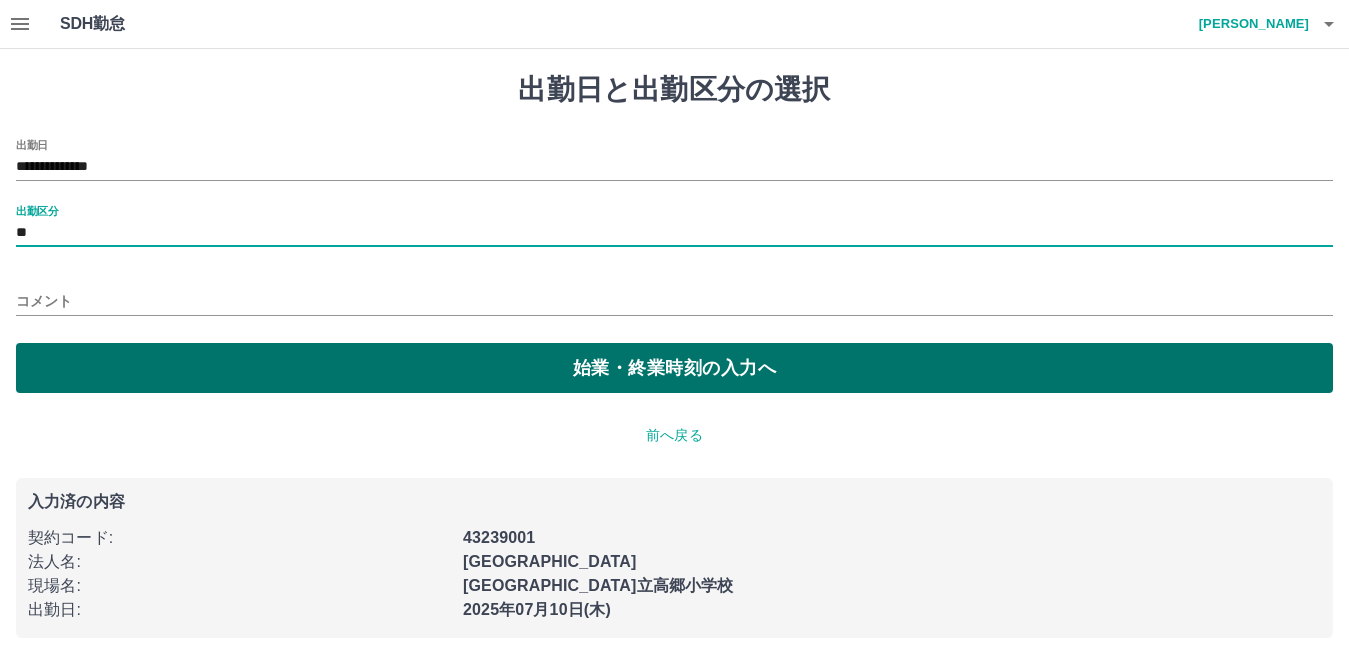 click on "始業・終業時刻の入力へ" at bounding box center [674, 368] 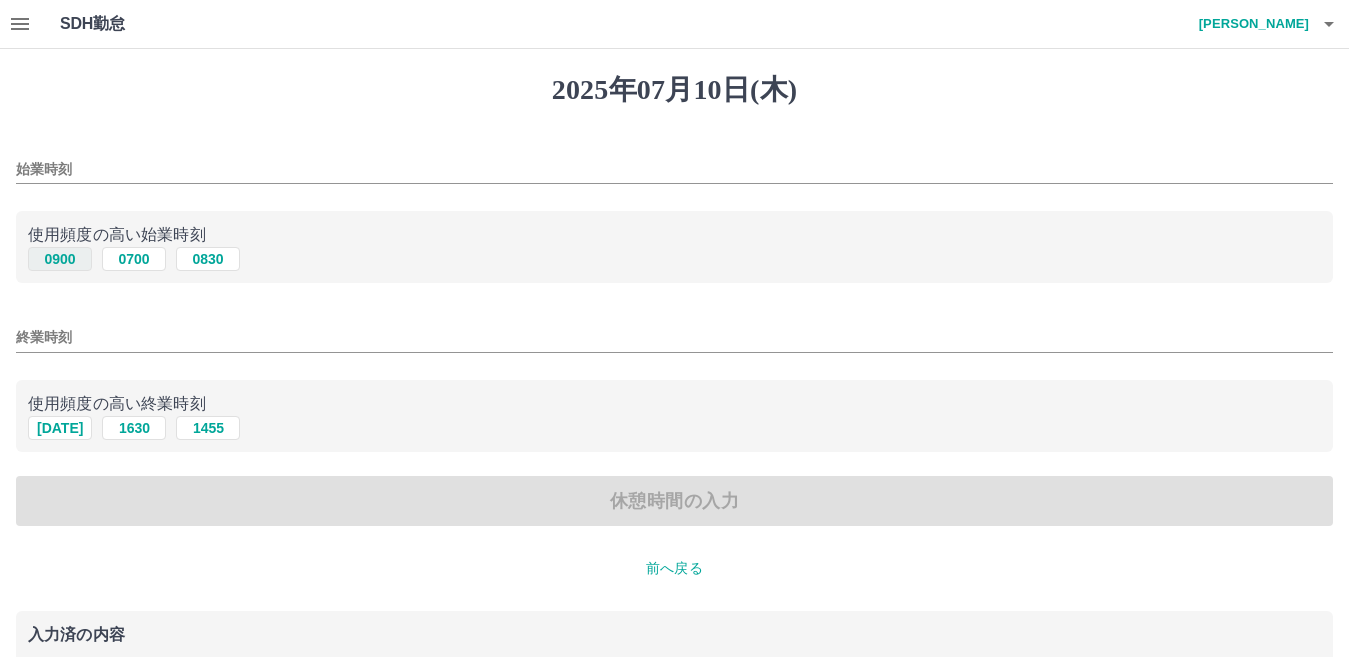 click on "0900" at bounding box center [60, 259] 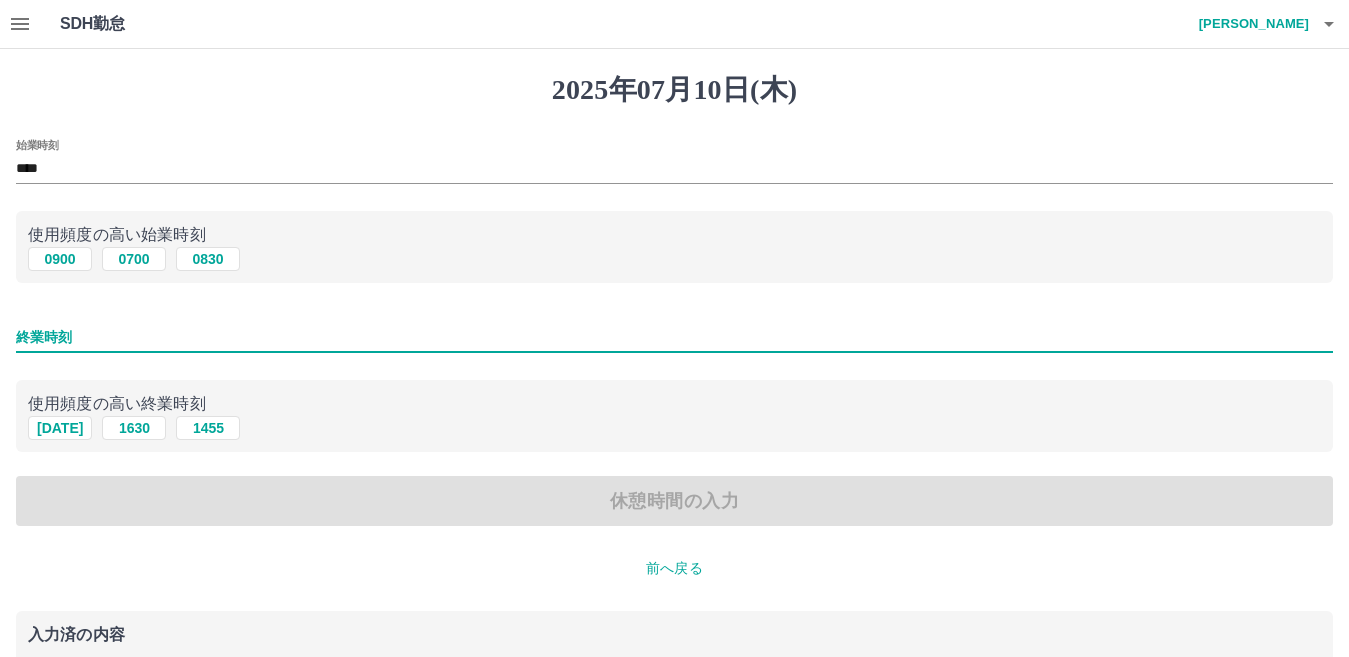 drag, startPoint x: 101, startPoint y: 338, endPoint x: 49, endPoint y: 353, distance: 54.120235 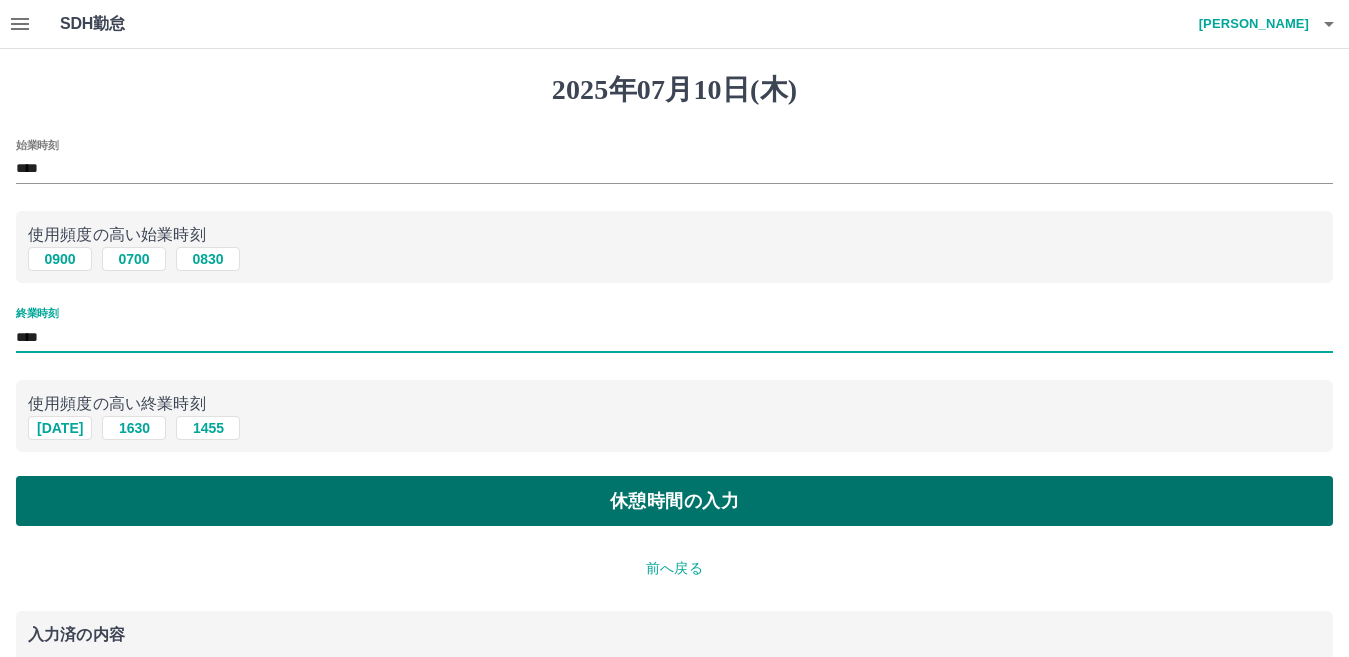 click on "休憩時間の入力" at bounding box center (674, 501) 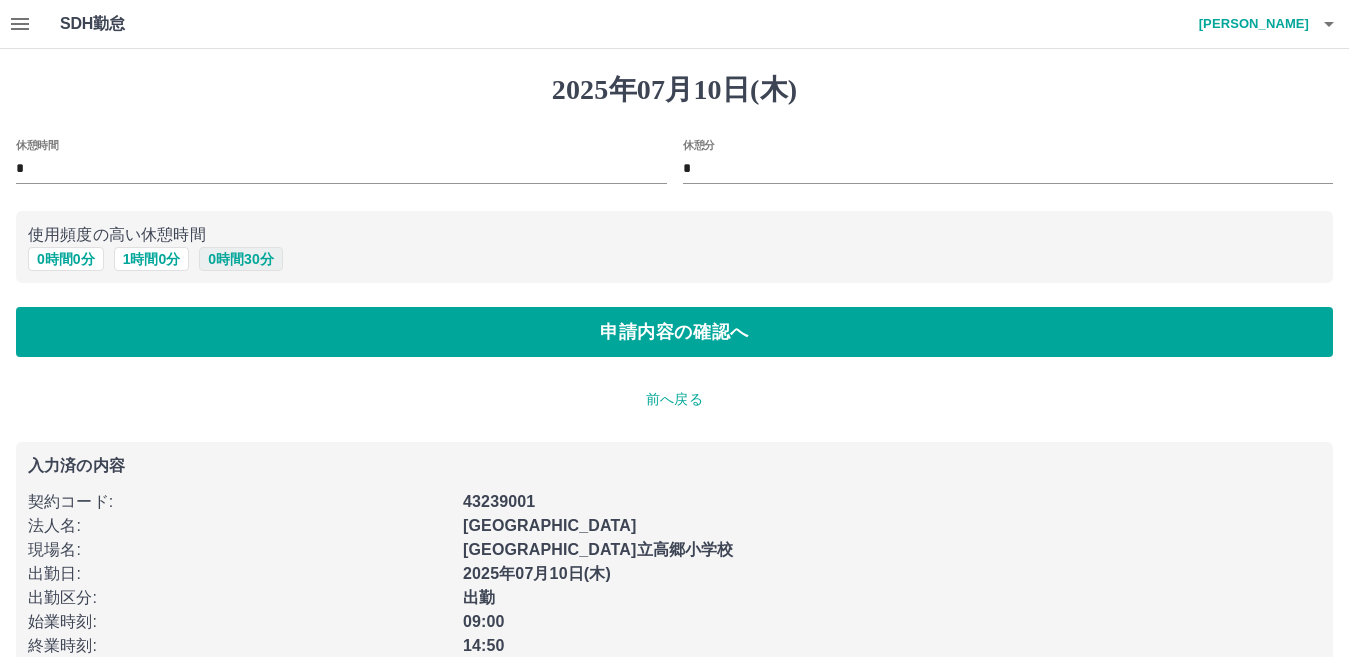click on "0 時間 30 分" at bounding box center (240, 259) 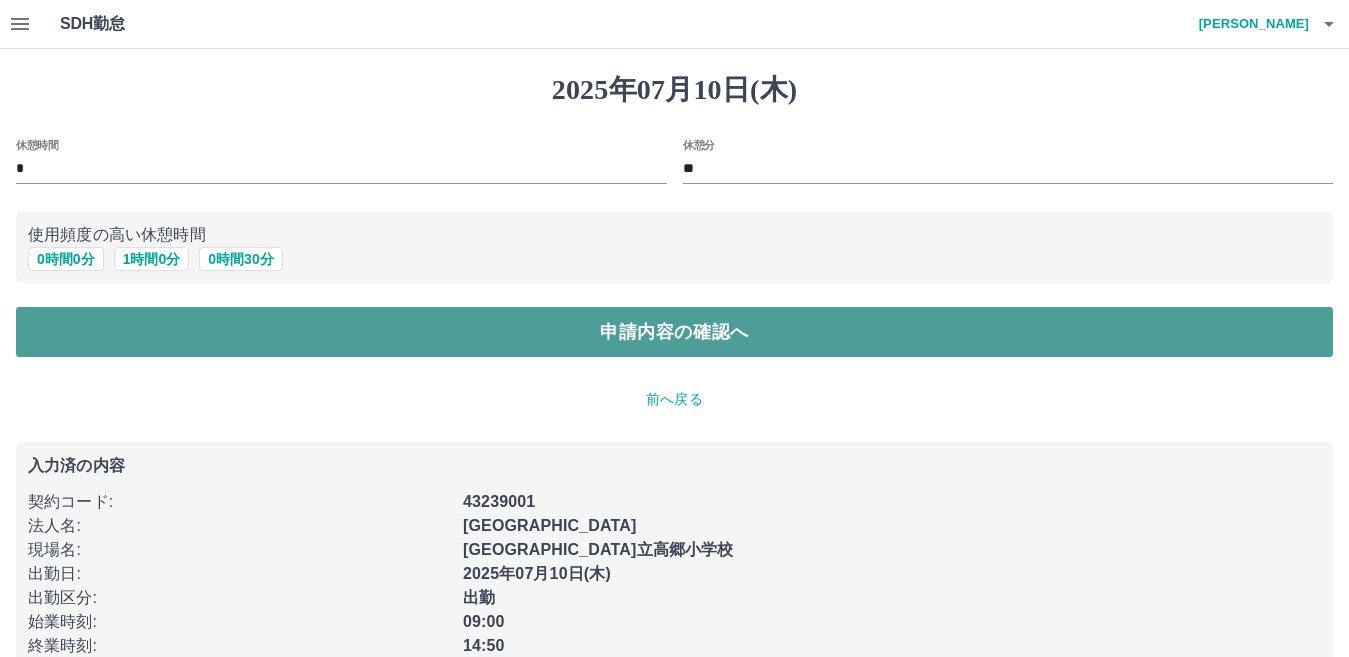 click on "申請内容の確認へ" at bounding box center (674, 332) 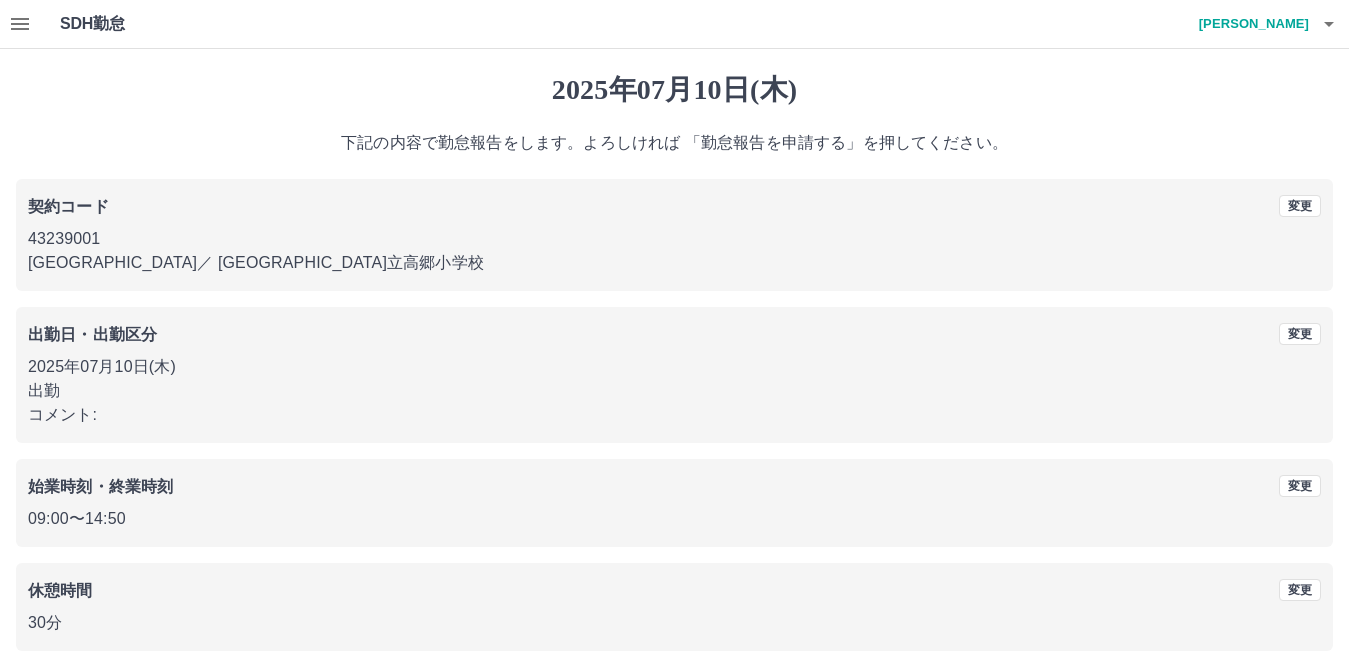 scroll, scrollTop: 92, scrollLeft: 0, axis: vertical 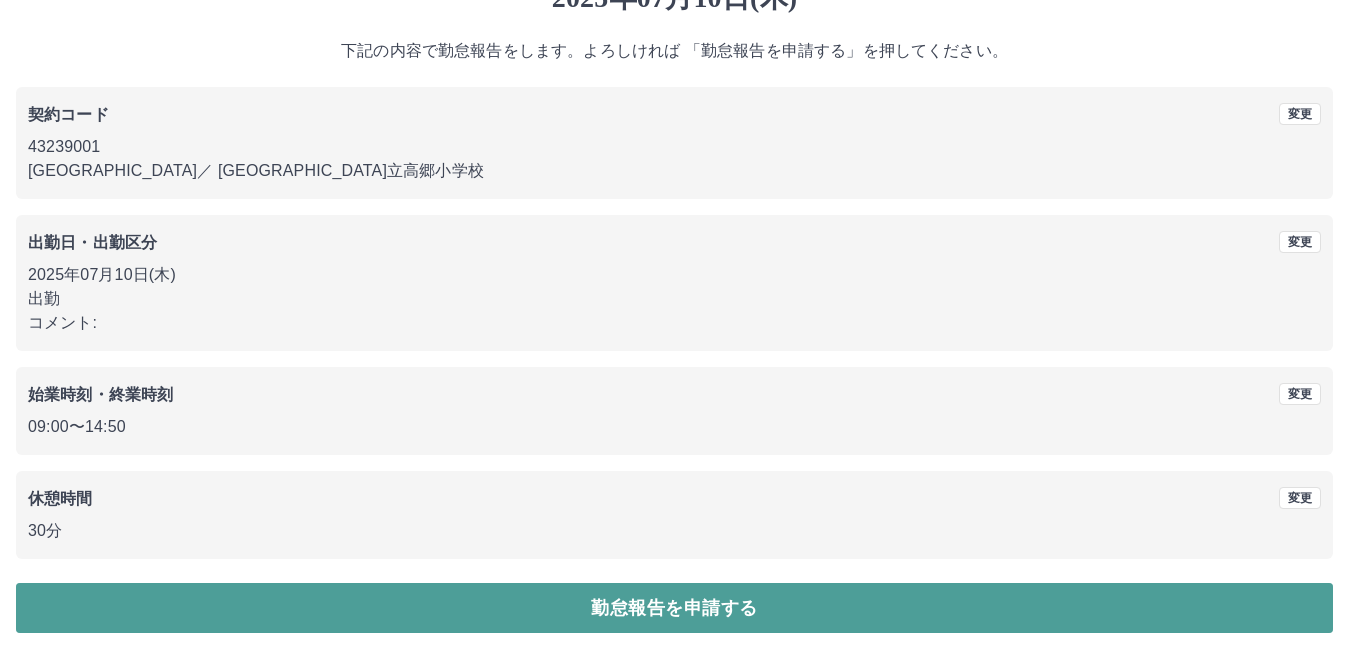 click on "勤怠報告を申請する" at bounding box center (674, 608) 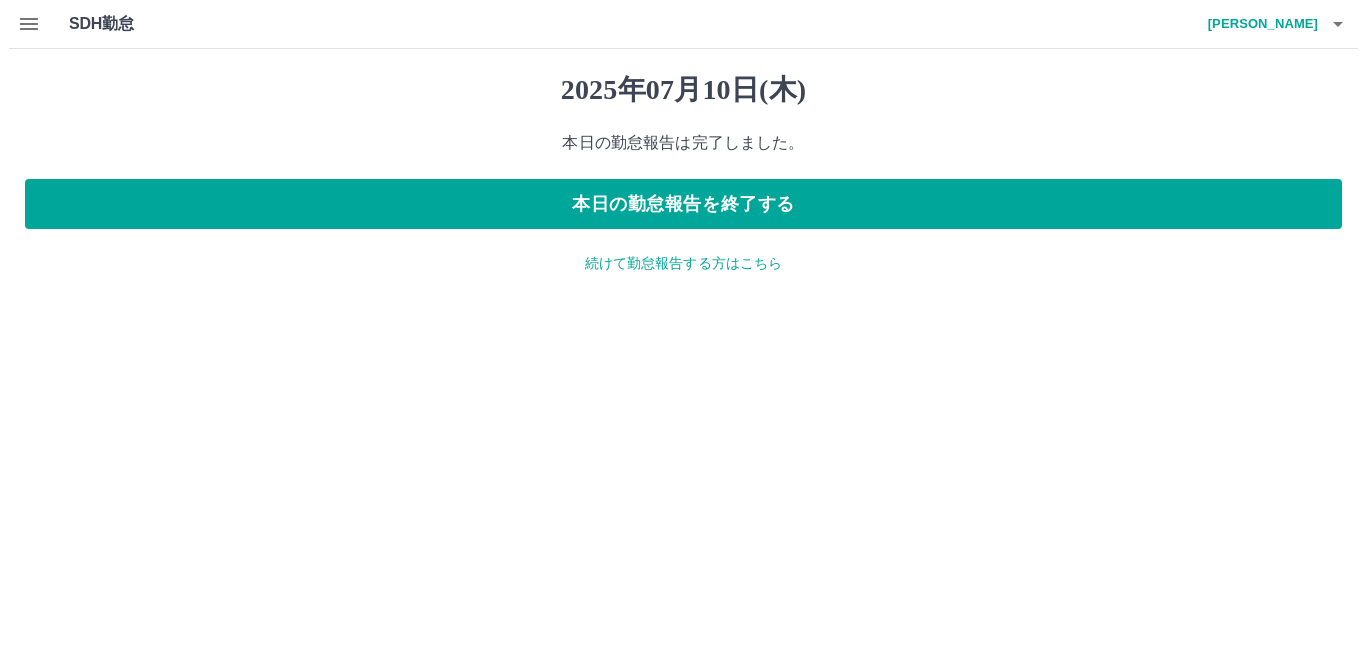 scroll, scrollTop: 0, scrollLeft: 0, axis: both 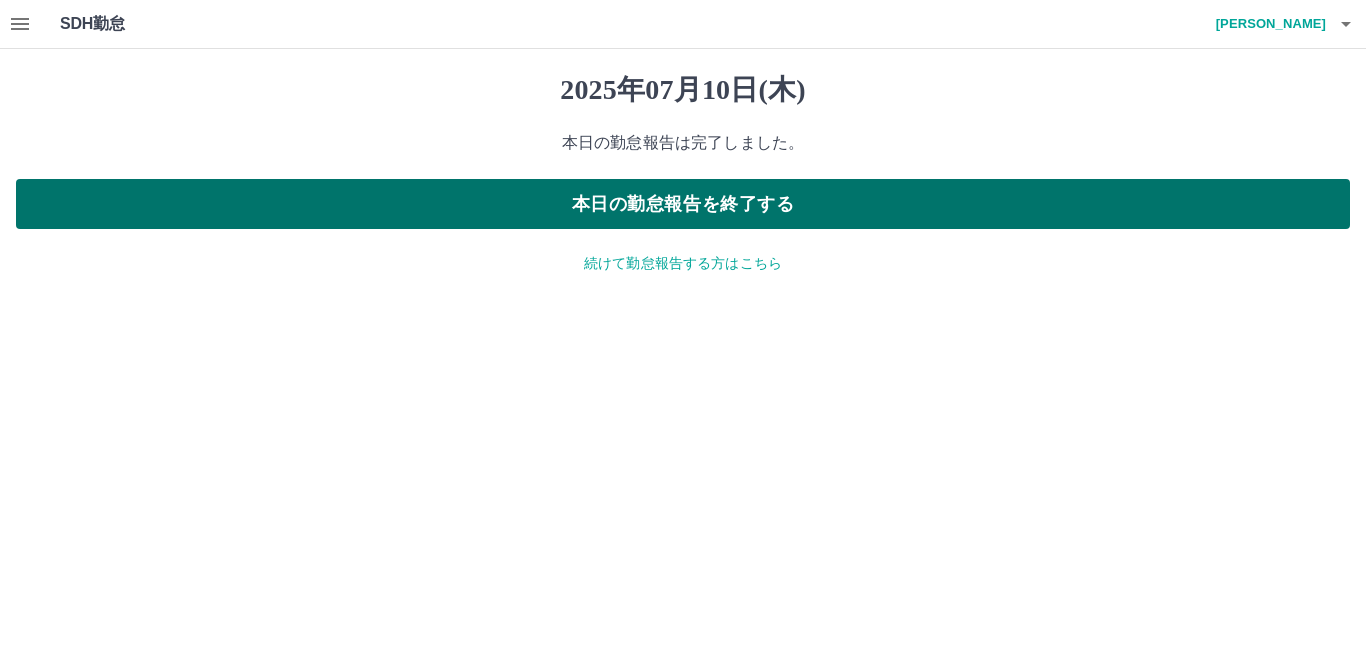 click on "本日の勤怠報告を終了する" at bounding box center [683, 204] 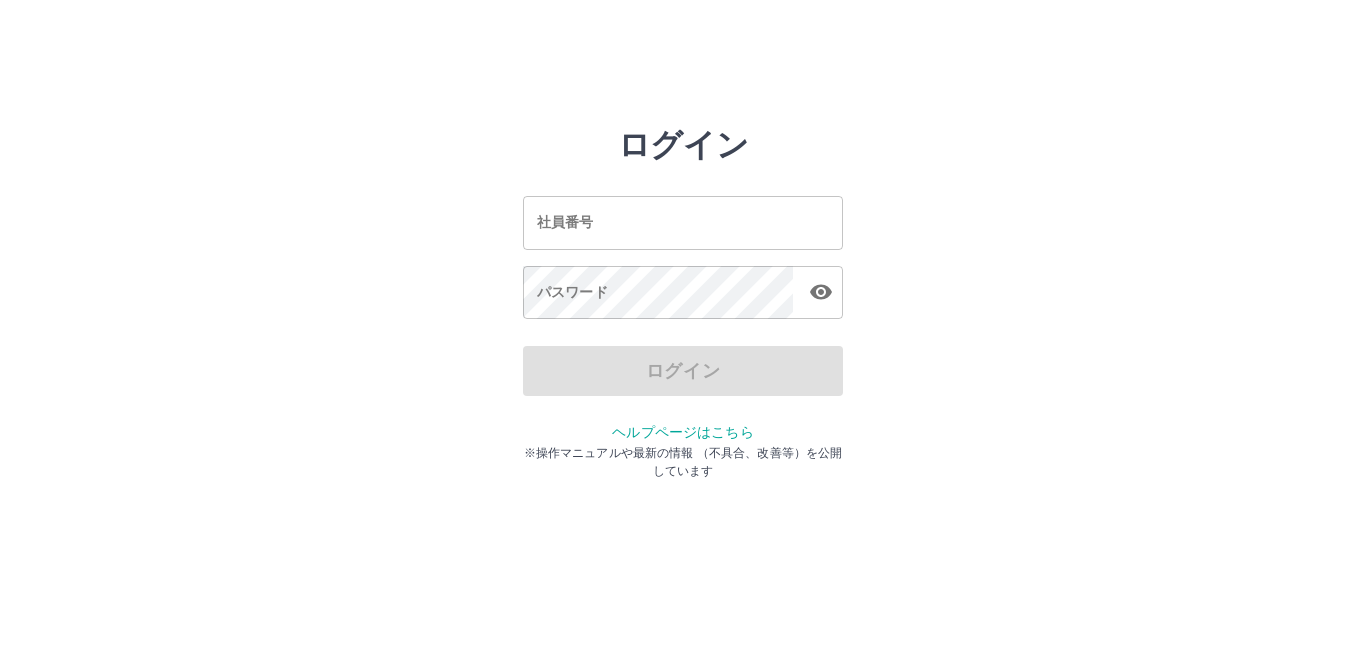 scroll, scrollTop: 0, scrollLeft: 0, axis: both 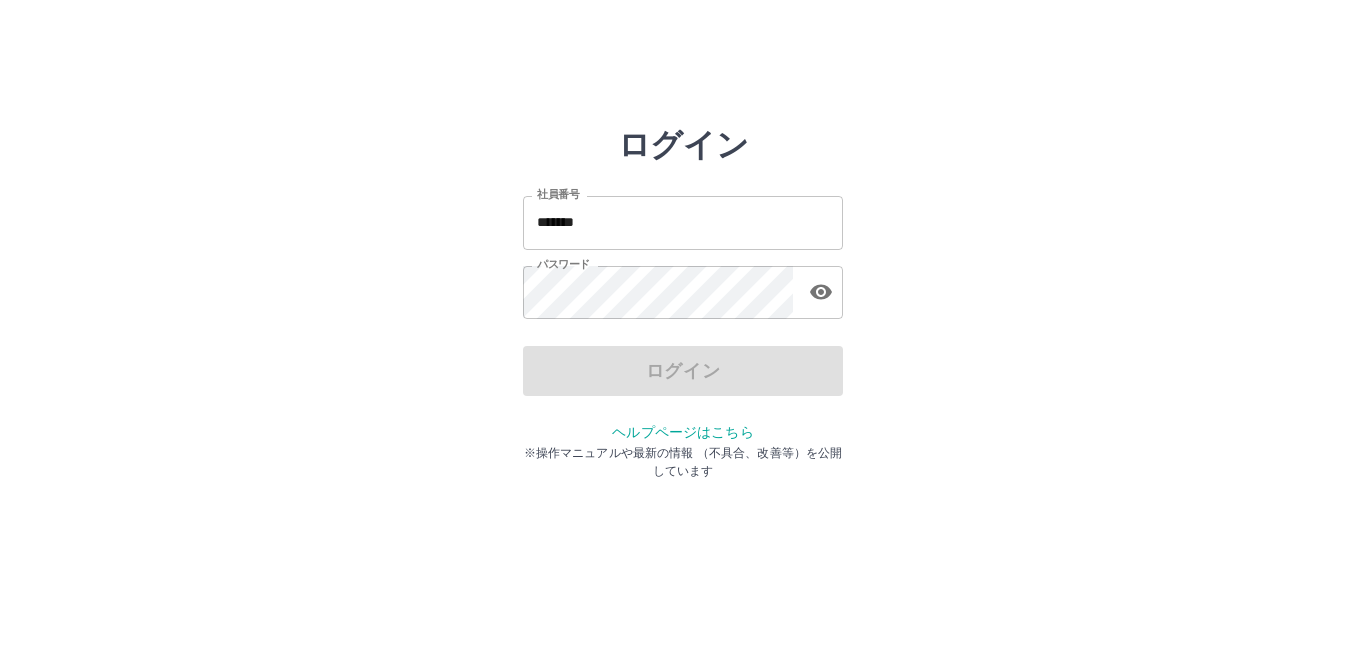 click on "*******" at bounding box center (683, 222) 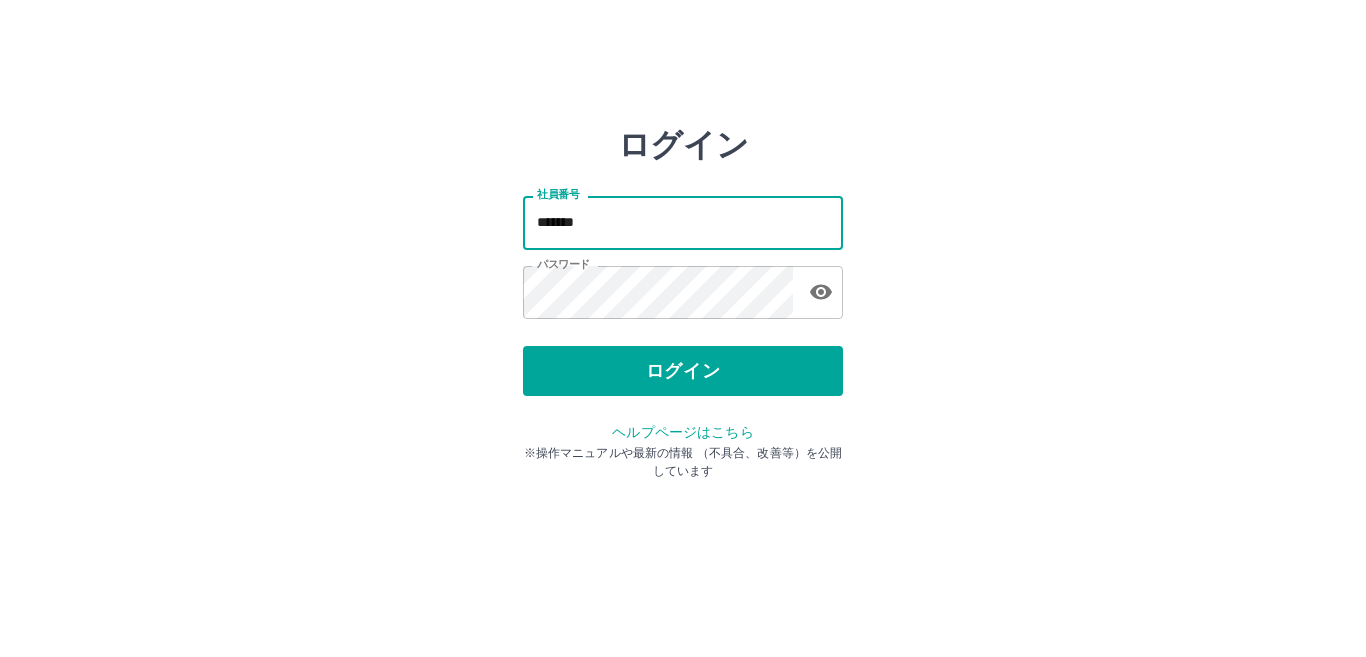 type on "*******" 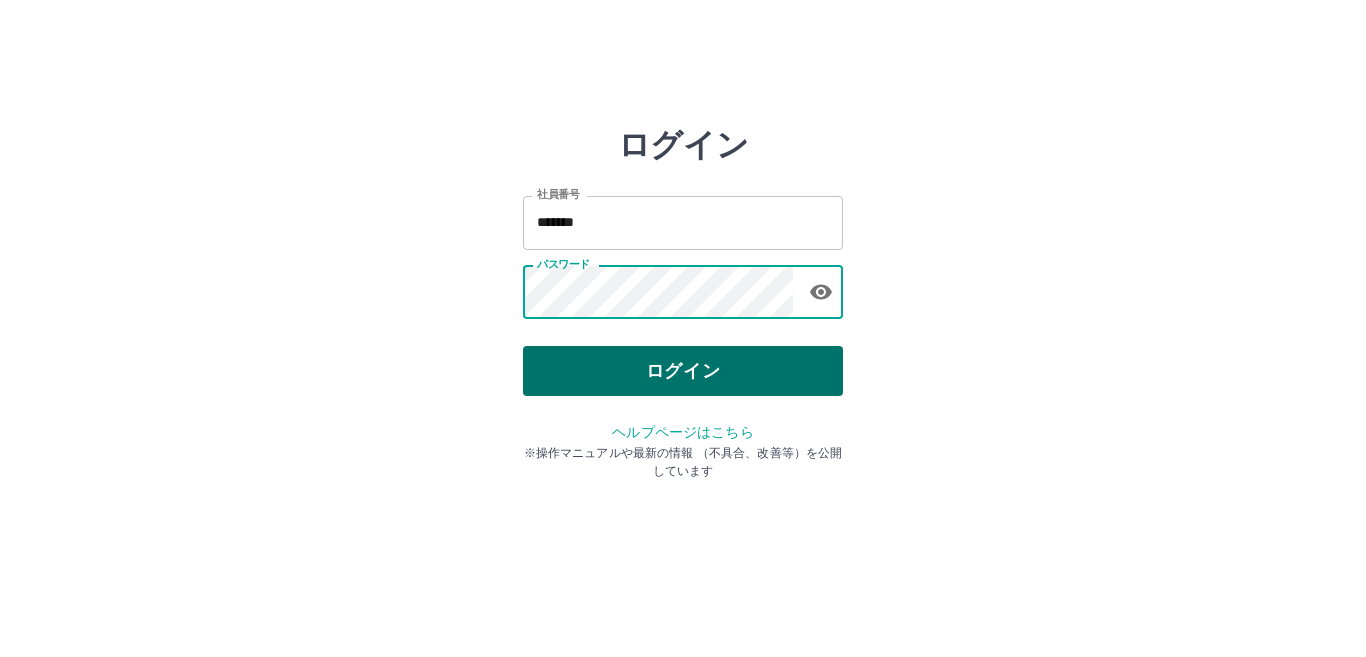 click on "ログイン" at bounding box center (683, 371) 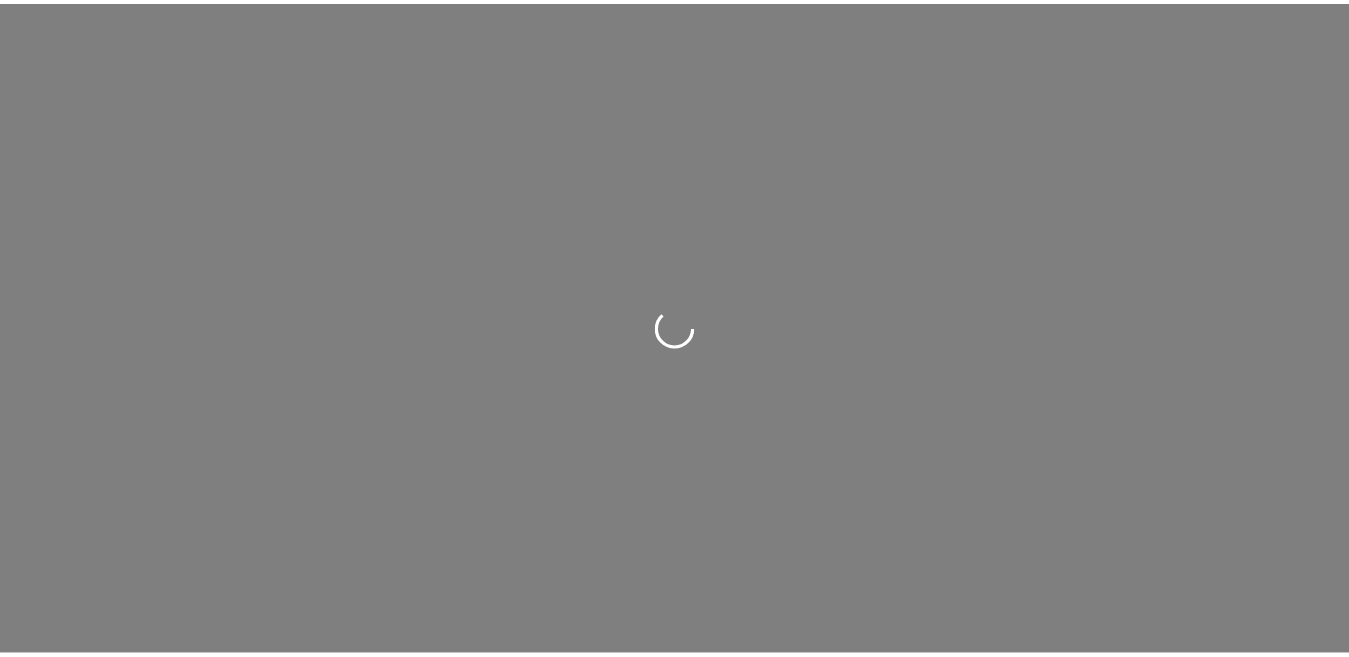 scroll, scrollTop: 0, scrollLeft: 0, axis: both 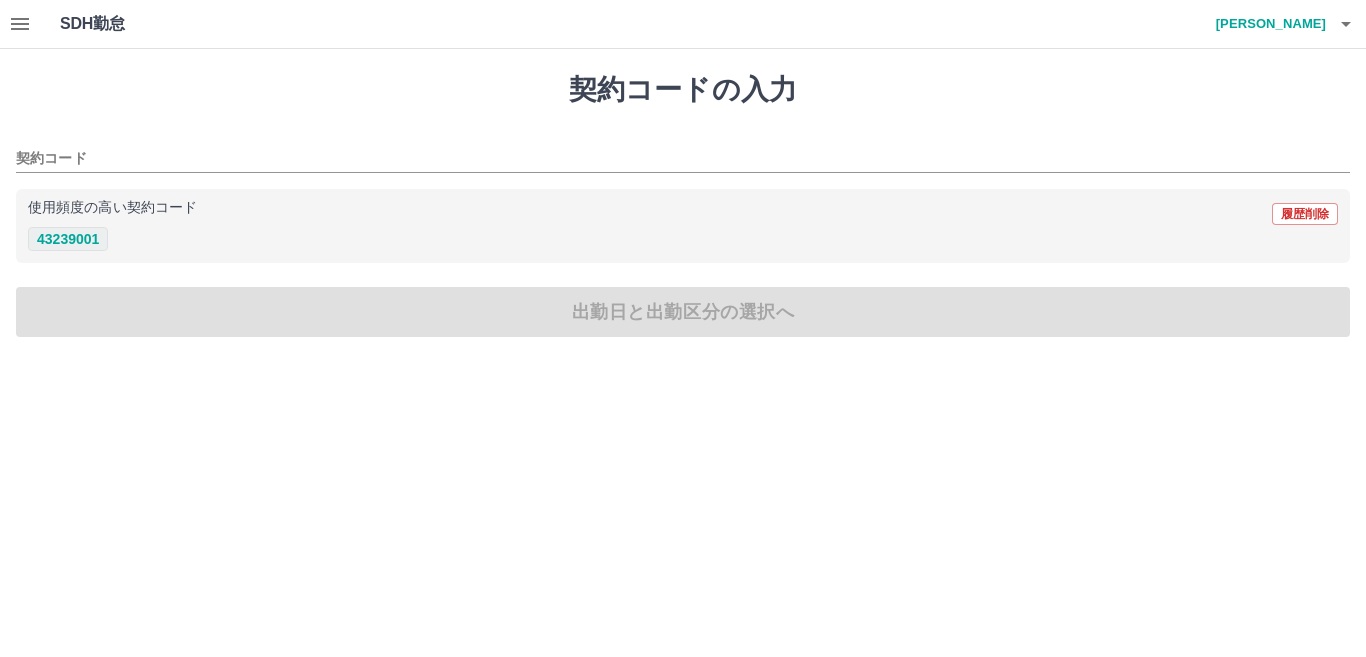 click on "43239001" at bounding box center [68, 239] 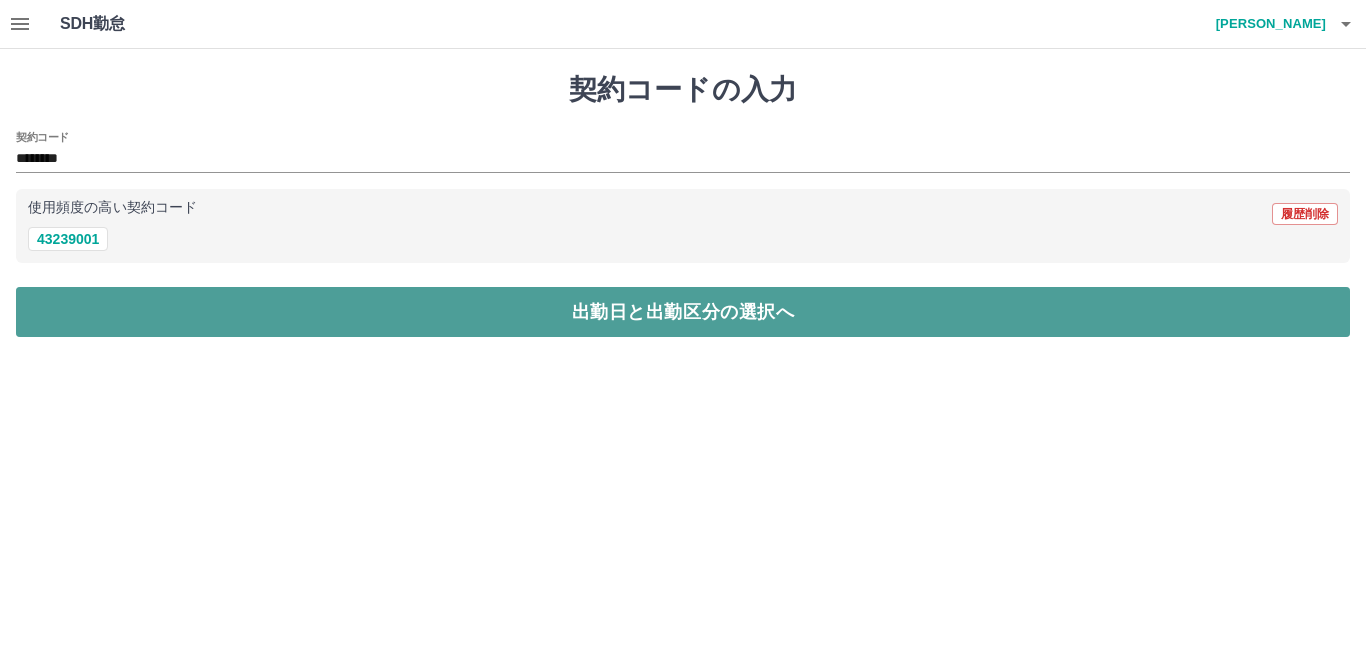click on "出勤日と出勤区分の選択へ" at bounding box center [683, 312] 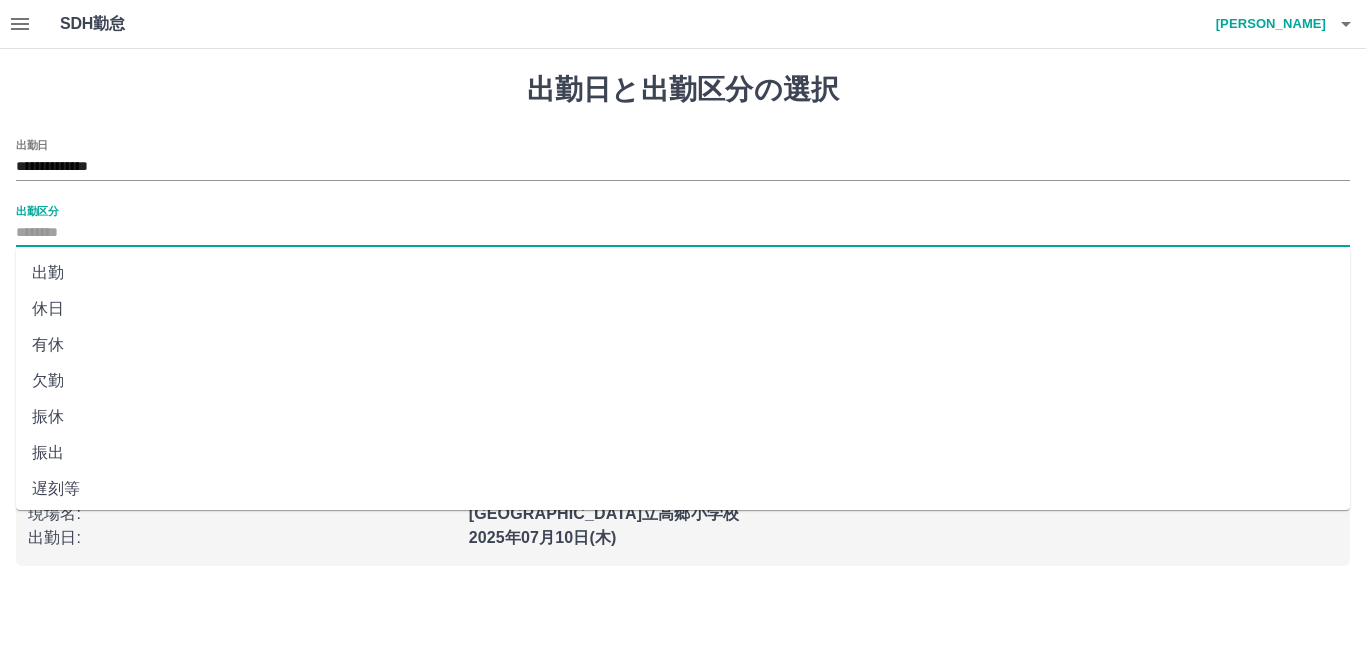 click on "出勤区分" at bounding box center (683, 233) 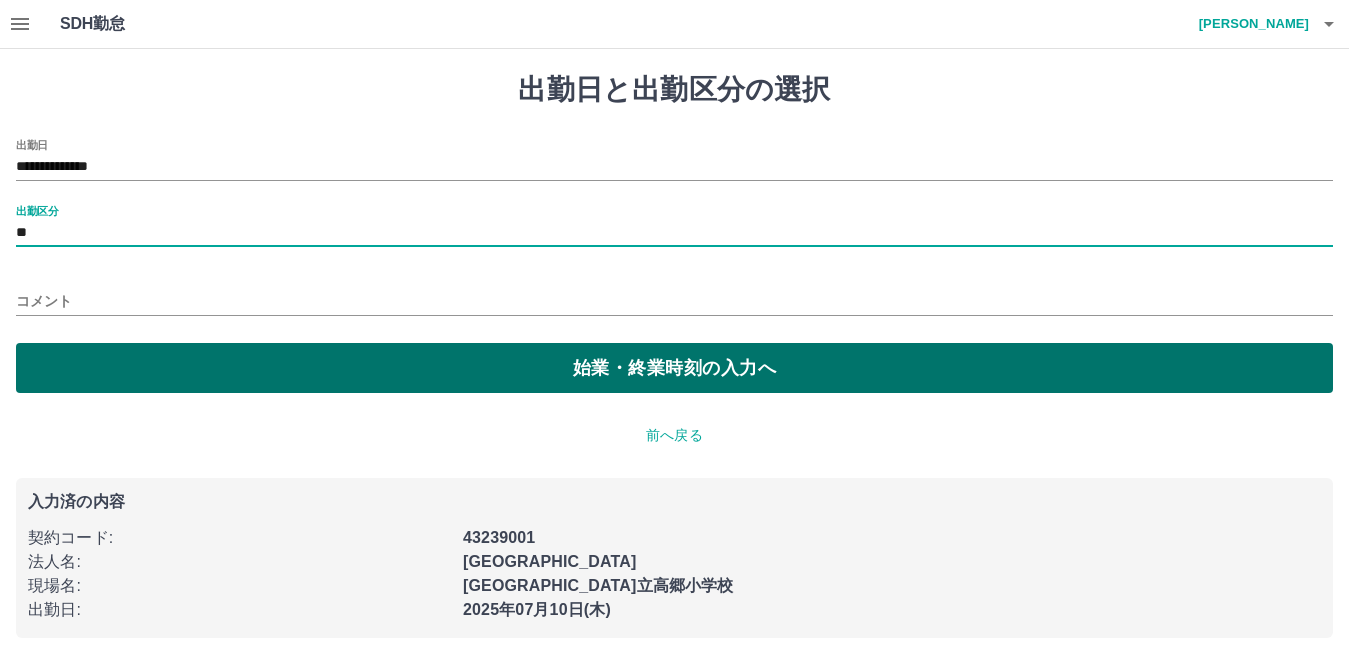 click on "始業・終業時刻の入力へ" at bounding box center [674, 368] 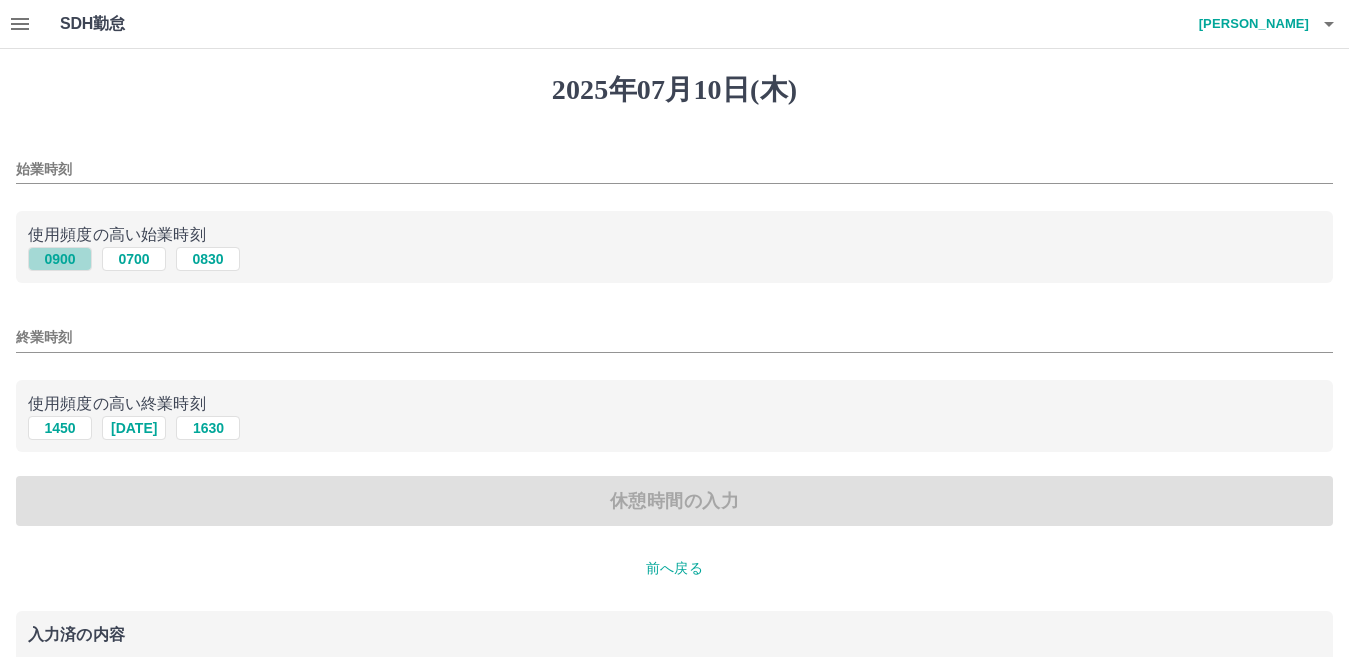 click on "0900" at bounding box center (60, 259) 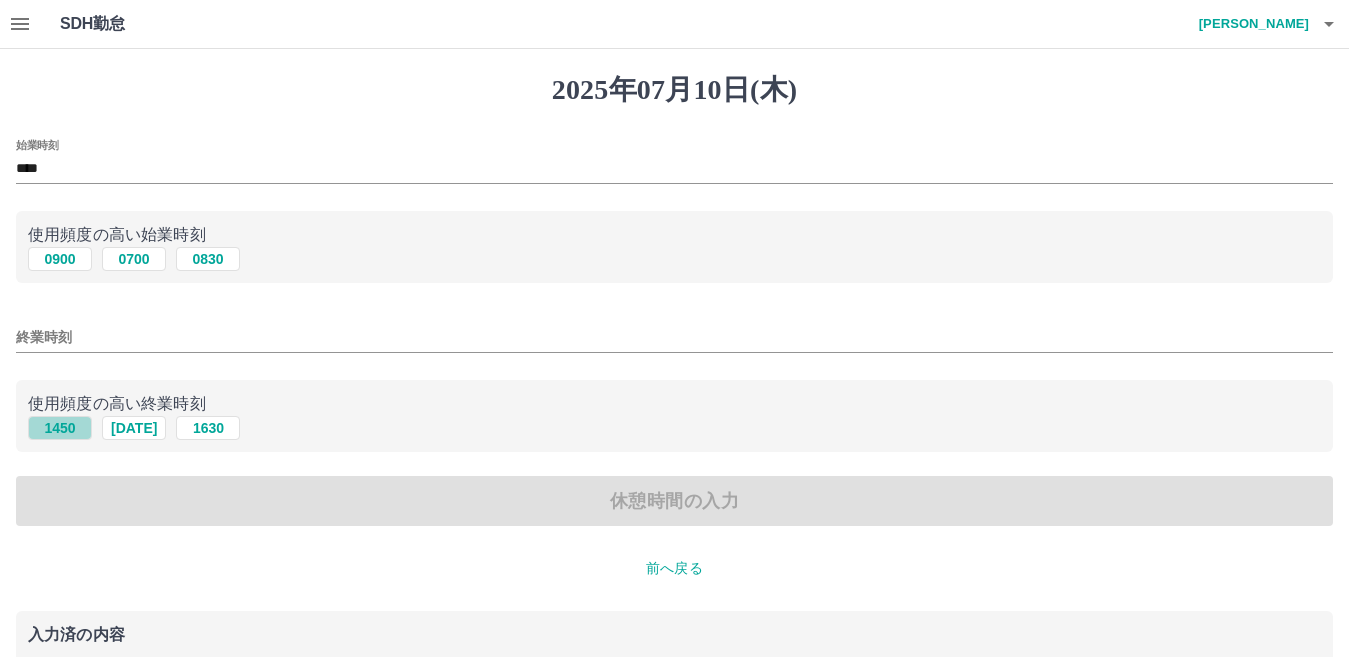 click on "1450" at bounding box center (60, 428) 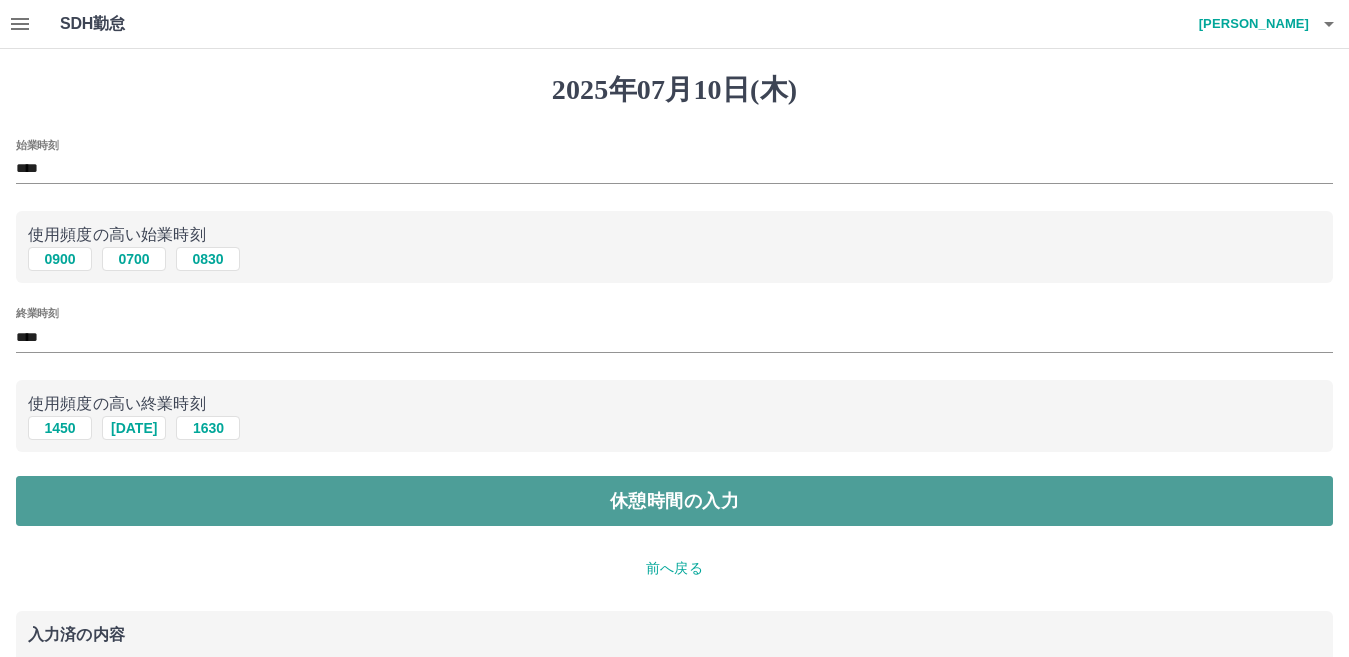 click on "休憩時間の入力" at bounding box center (674, 501) 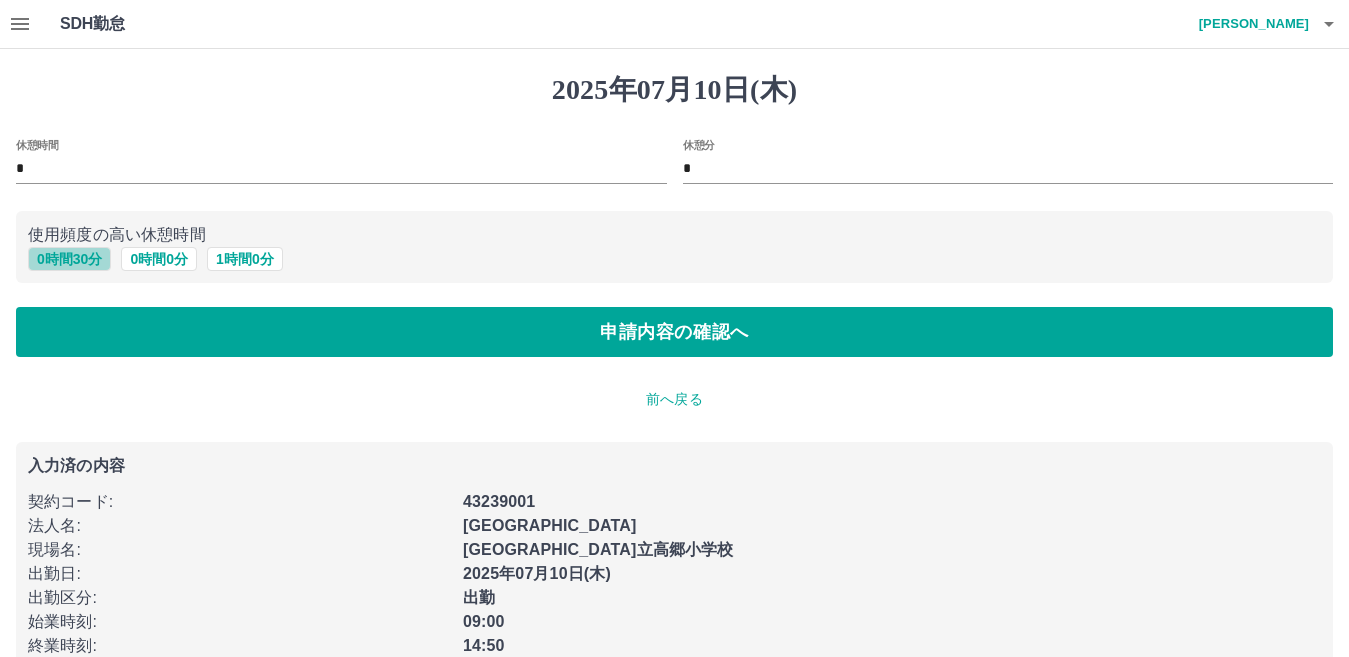 click on "0 時間 30 分" at bounding box center (69, 259) 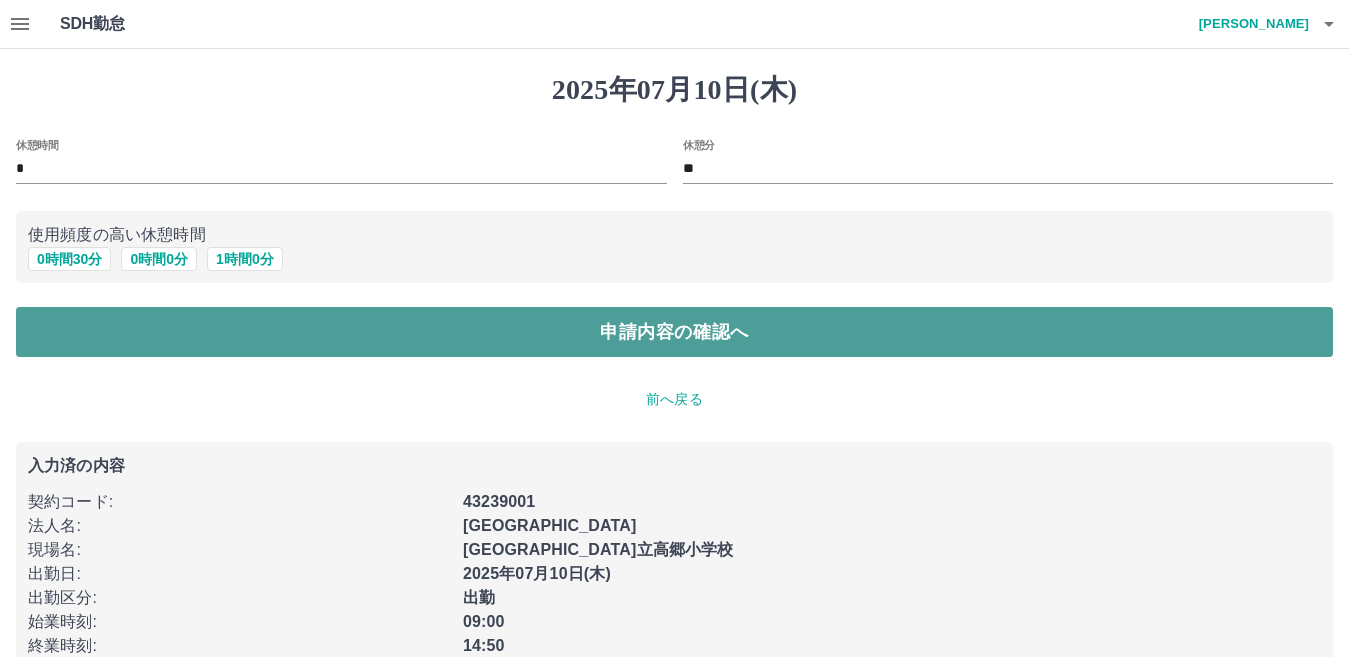 click on "申請内容の確認へ" at bounding box center (674, 332) 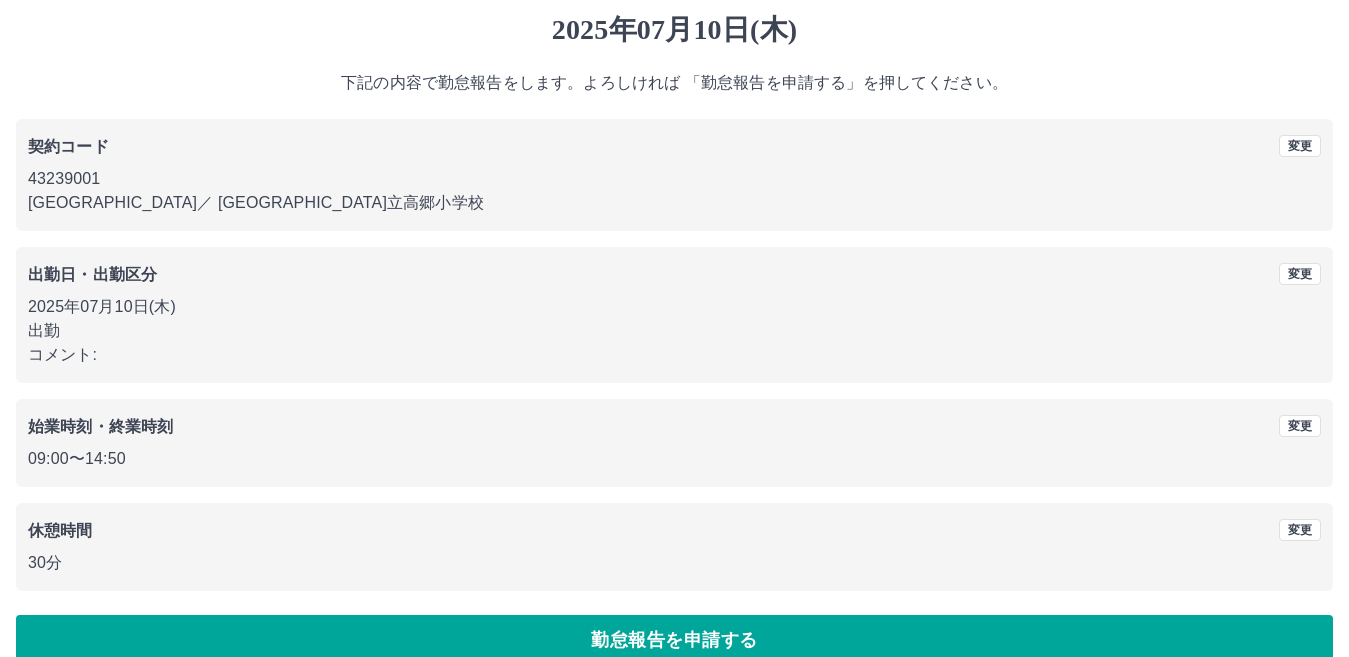 scroll, scrollTop: 92, scrollLeft: 0, axis: vertical 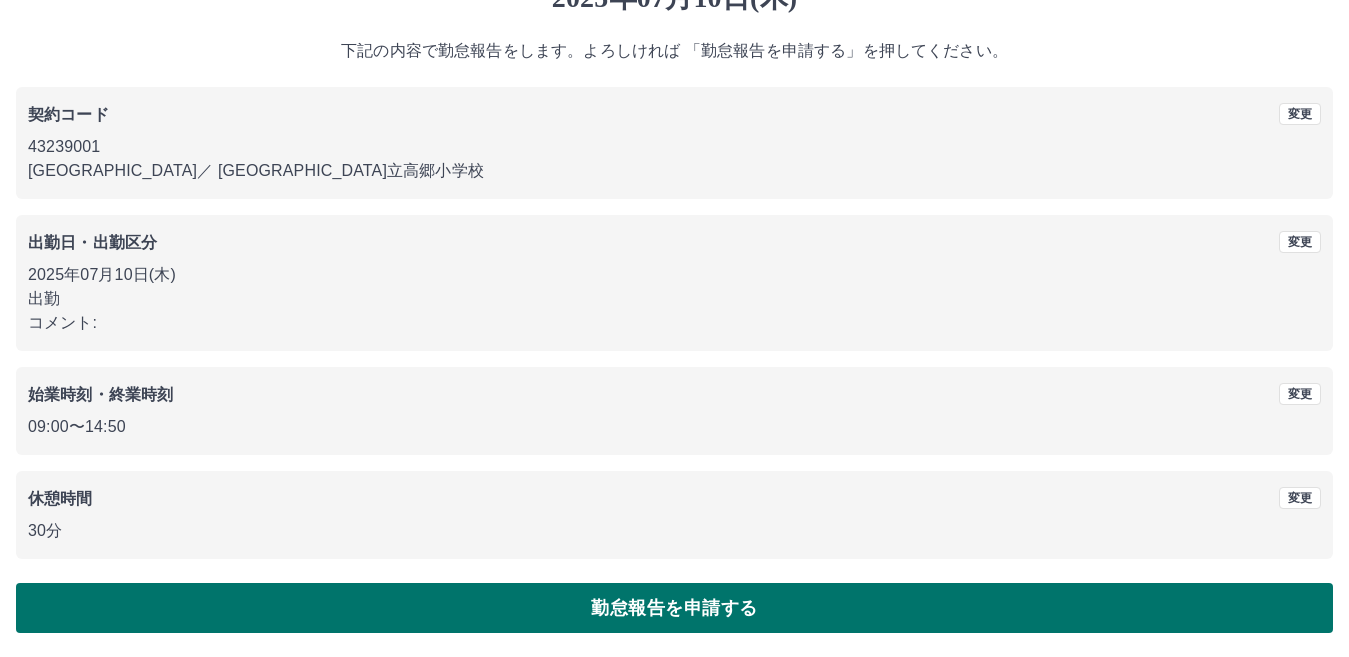 click on "勤怠報告を申請する" at bounding box center [674, 608] 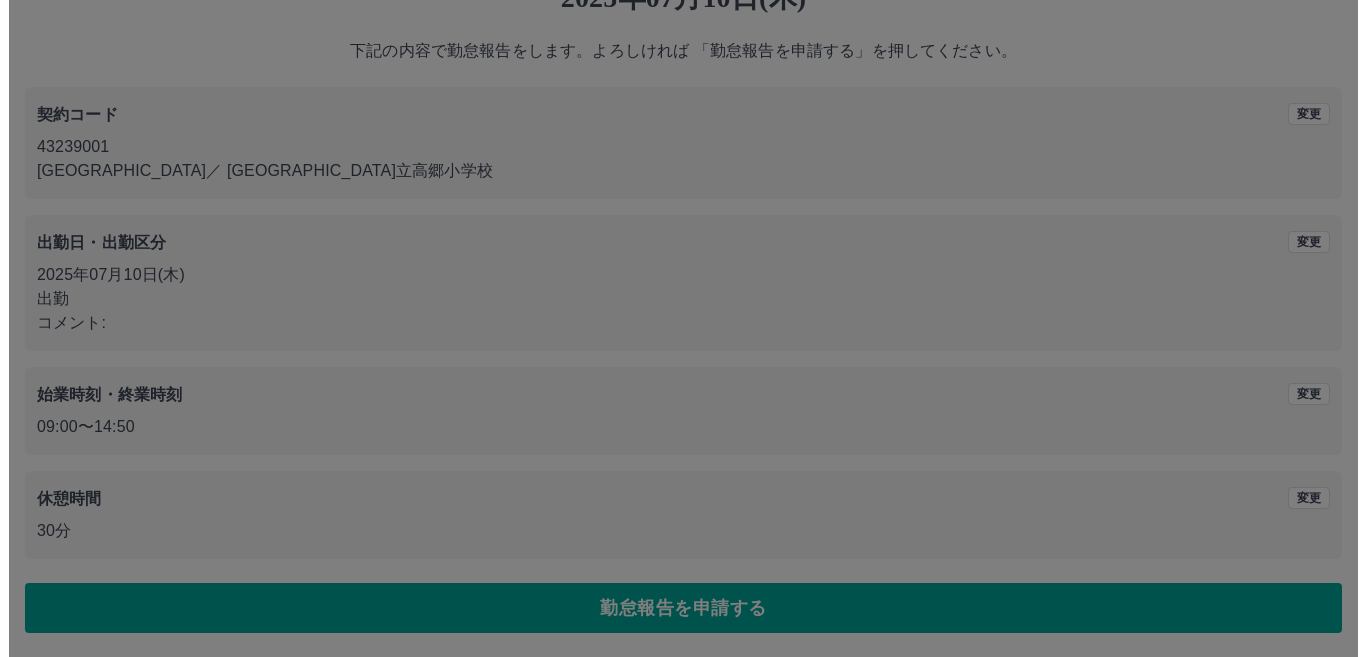 scroll, scrollTop: 0, scrollLeft: 0, axis: both 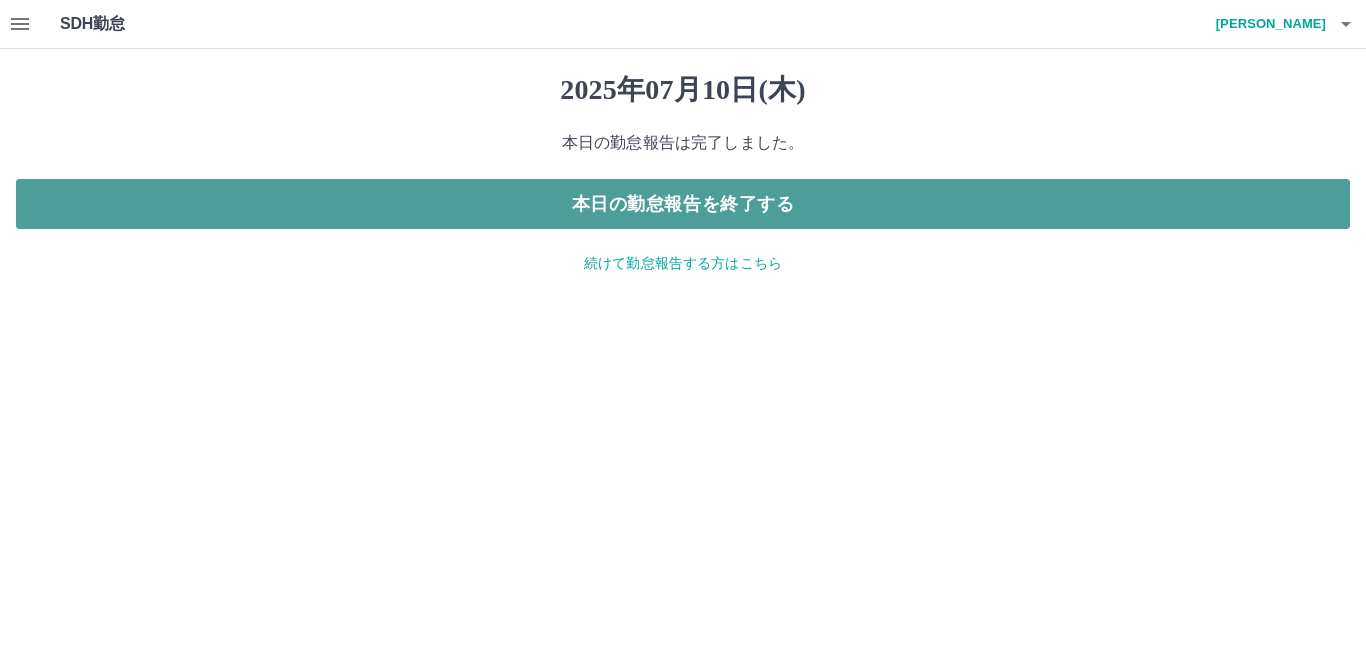 click on "本日の勤怠報告を終了する" at bounding box center (683, 204) 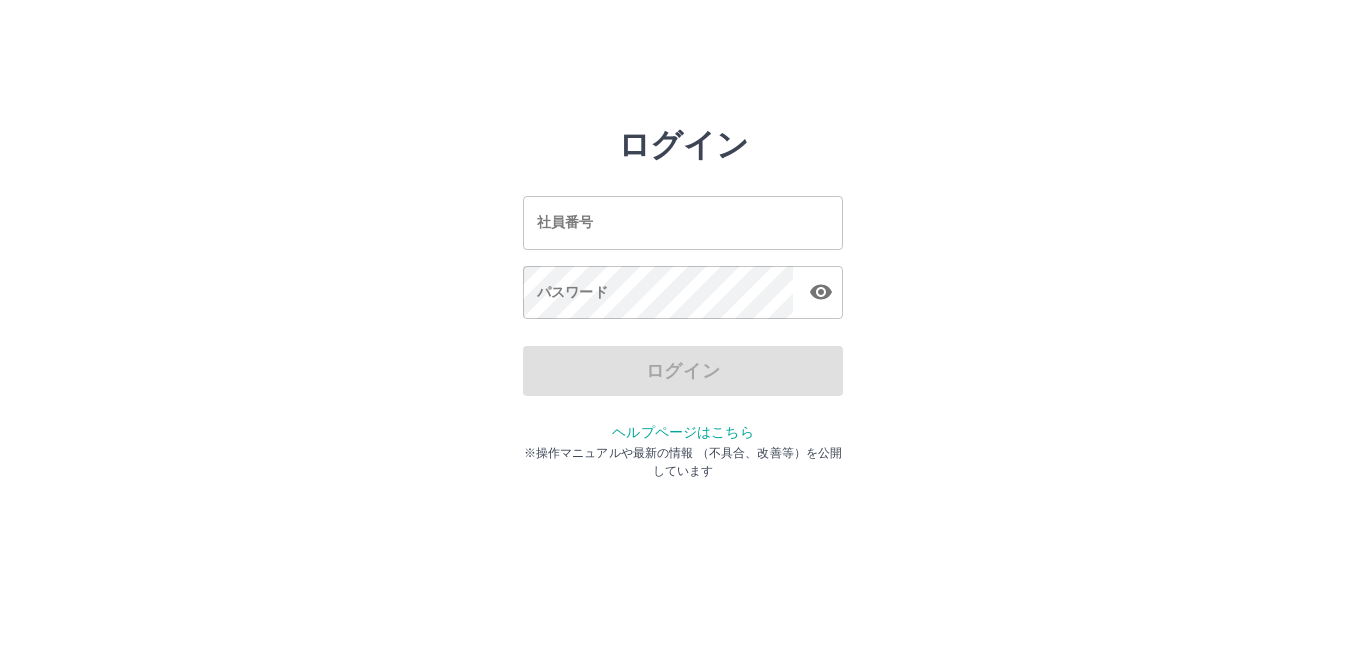 scroll, scrollTop: 0, scrollLeft: 0, axis: both 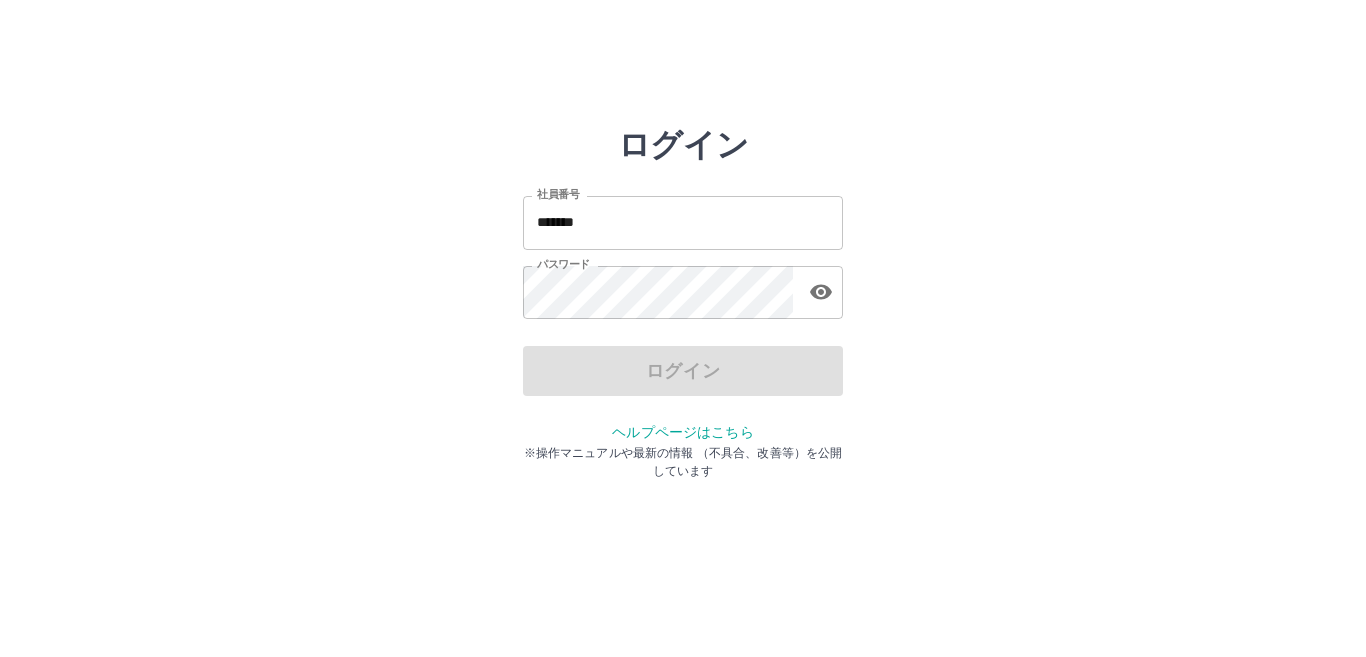 click on "*******" at bounding box center [683, 222] 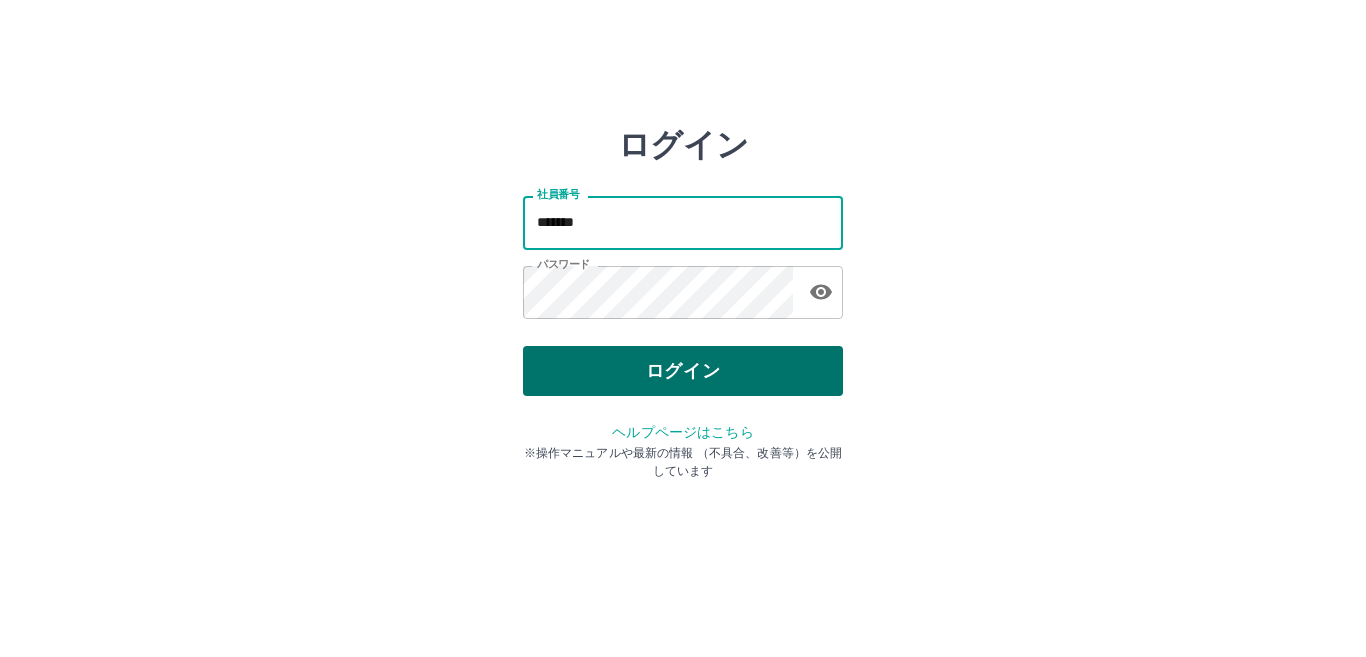 type on "*******" 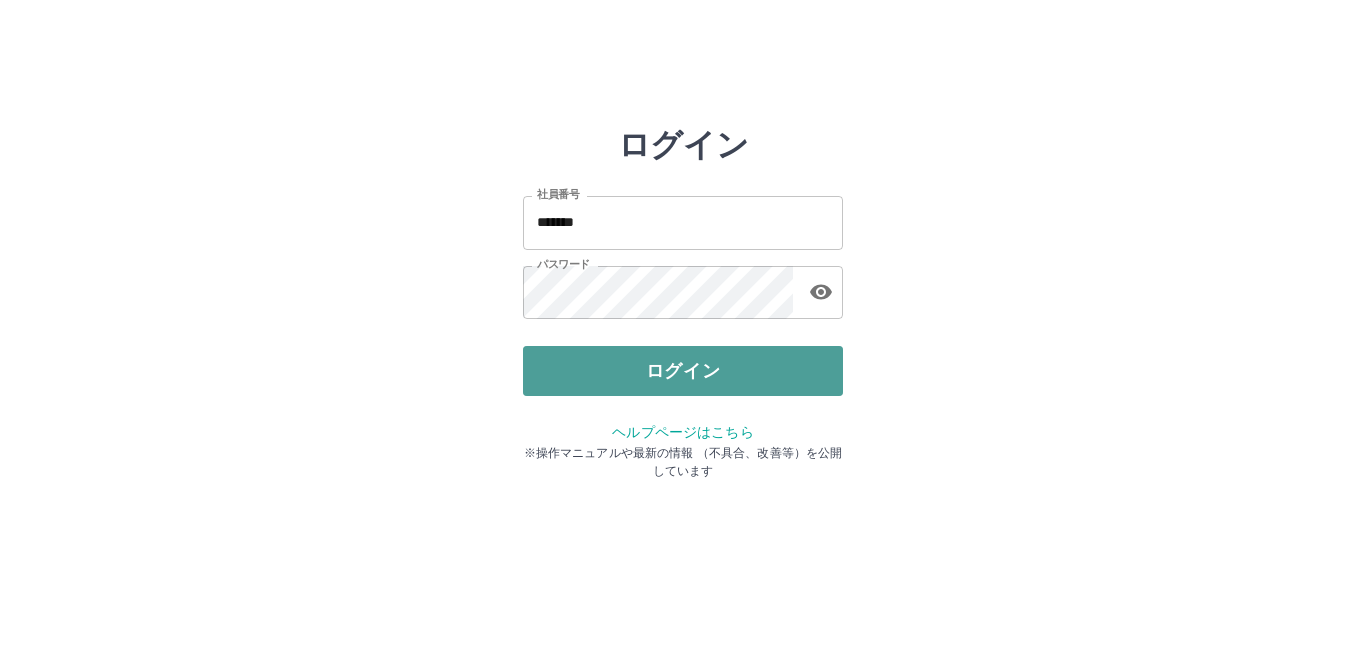 click on "ログイン" at bounding box center (683, 371) 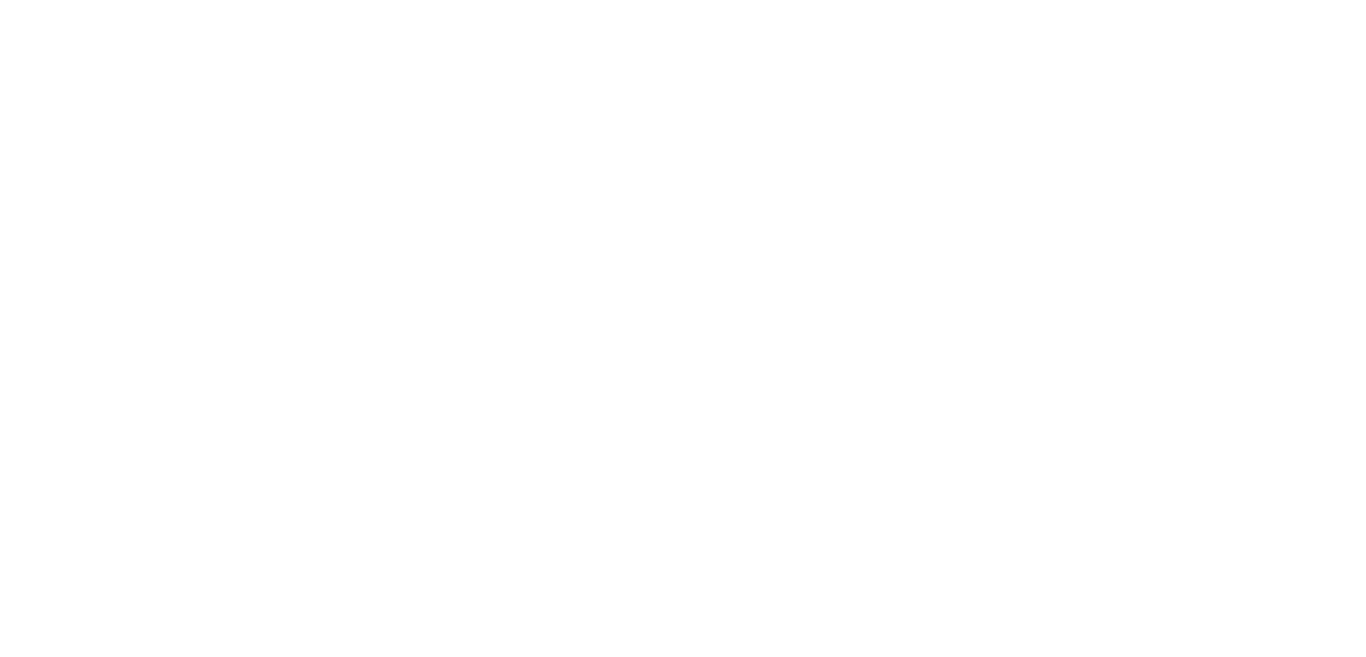scroll, scrollTop: 0, scrollLeft: 0, axis: both 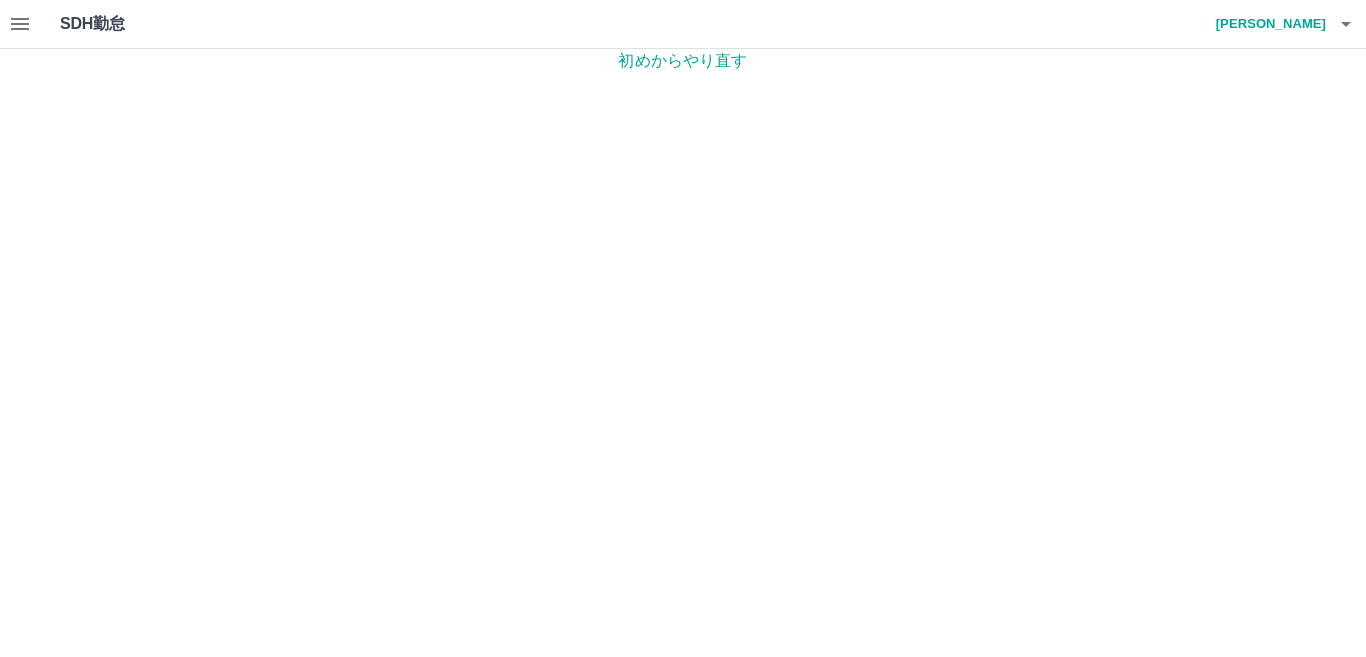 click on "初めからやり直す" at bounding box center (683, 61) 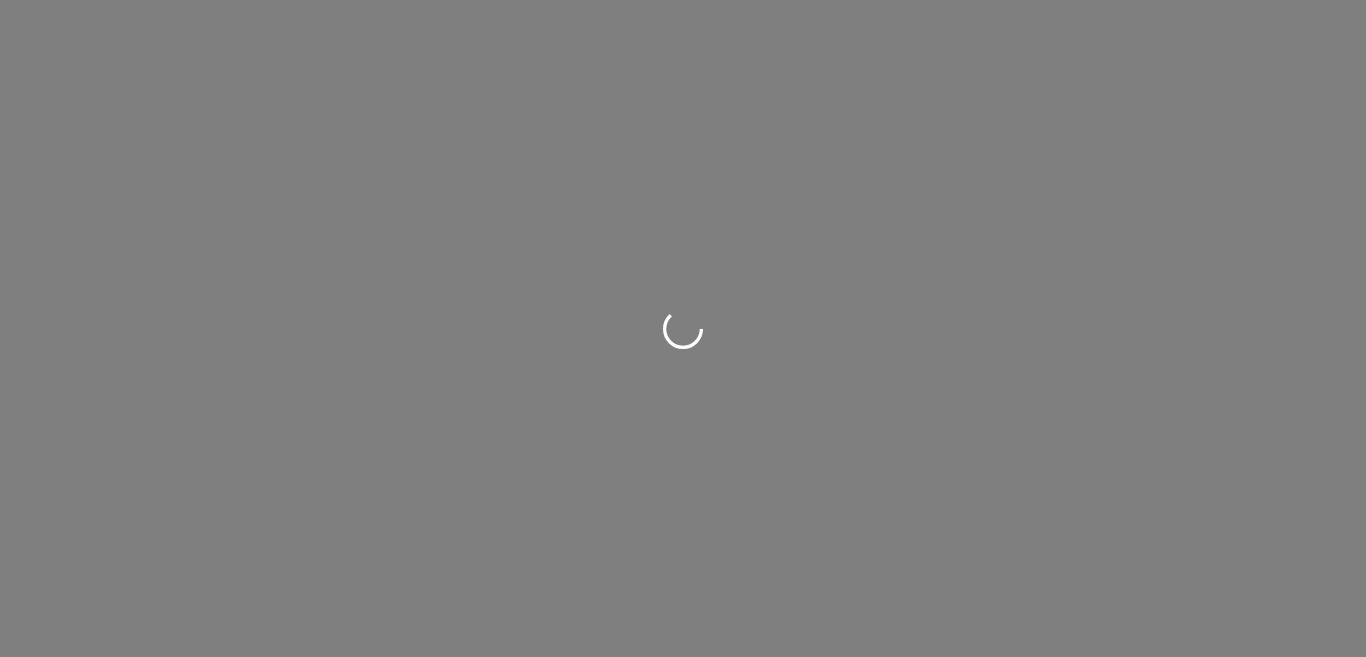 scroll, scrollTop: 0, scrollLeft: 0, axis: both 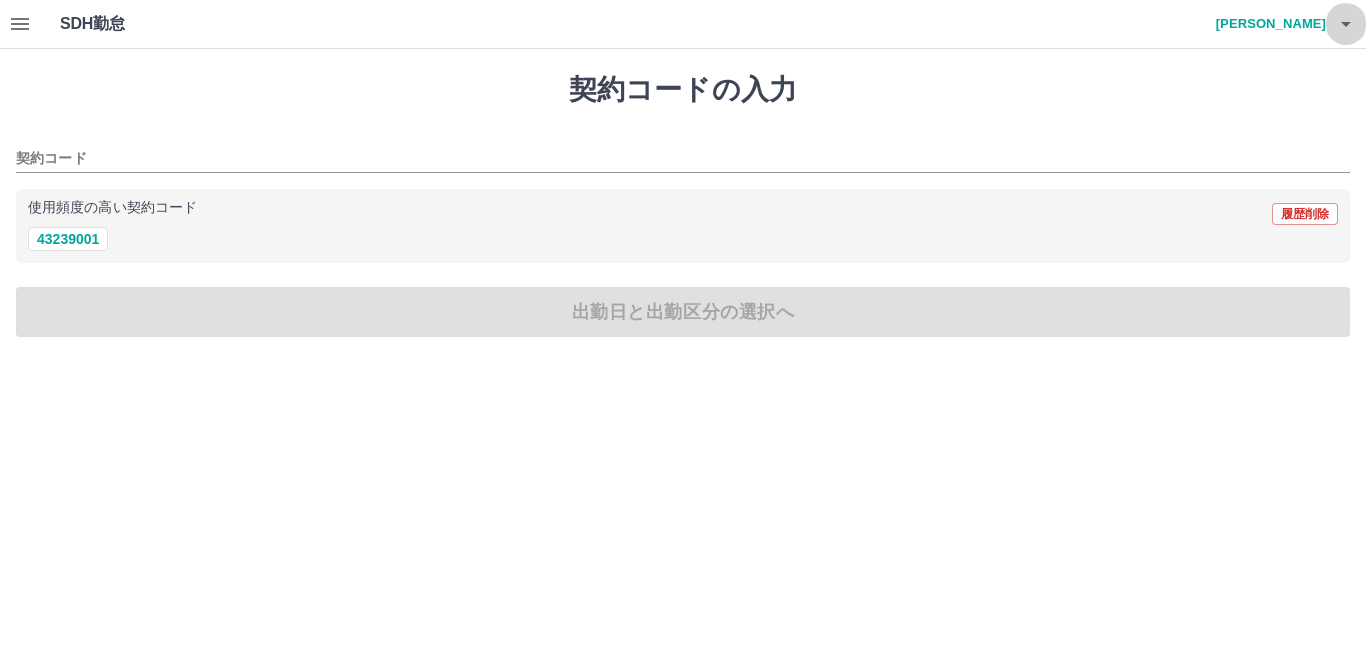 click 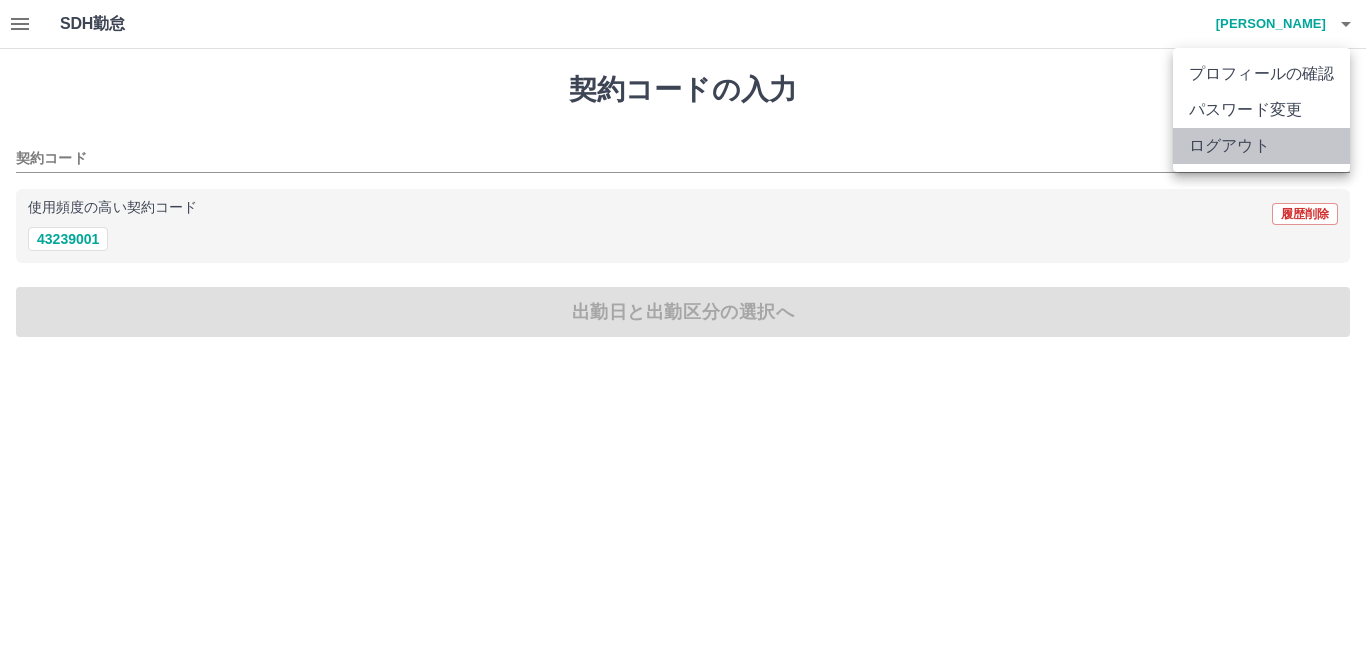 click on "ログアウト" at bounding box center (1261, 146) 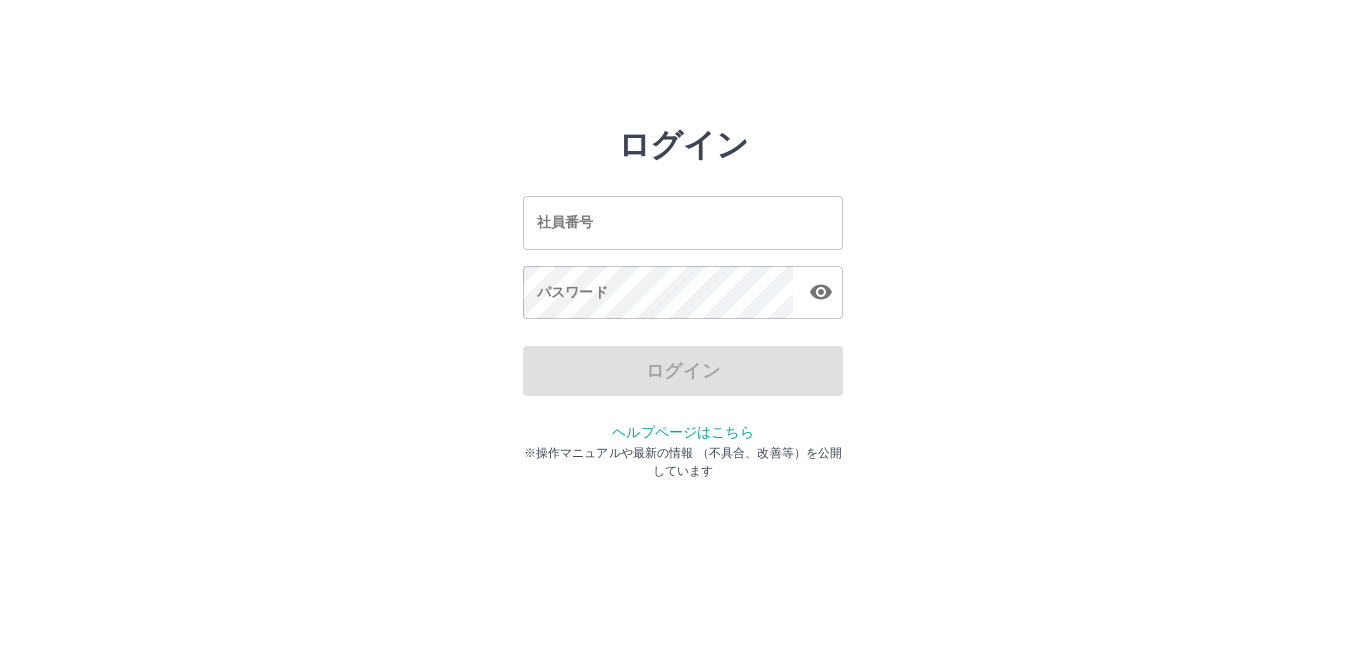 scroll, scrollTop: 0, scrollLeft: 0, axis: both 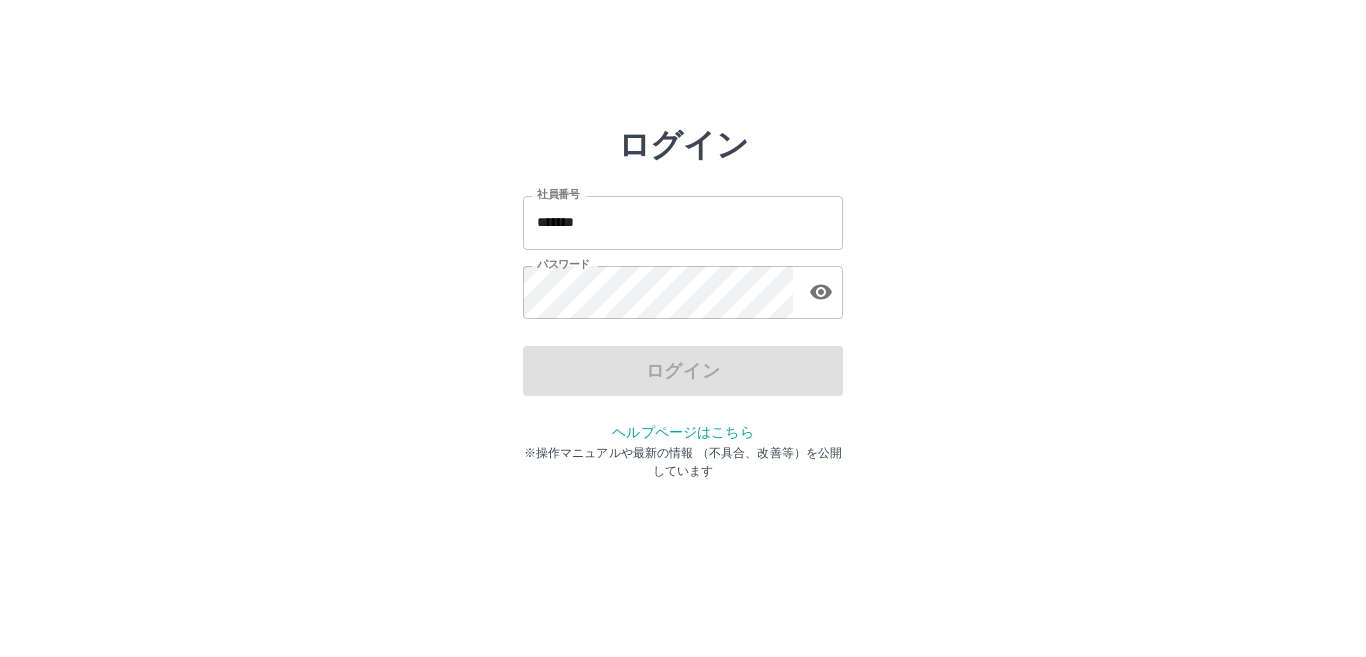 click on "*******" at bounding box center [683, 222] 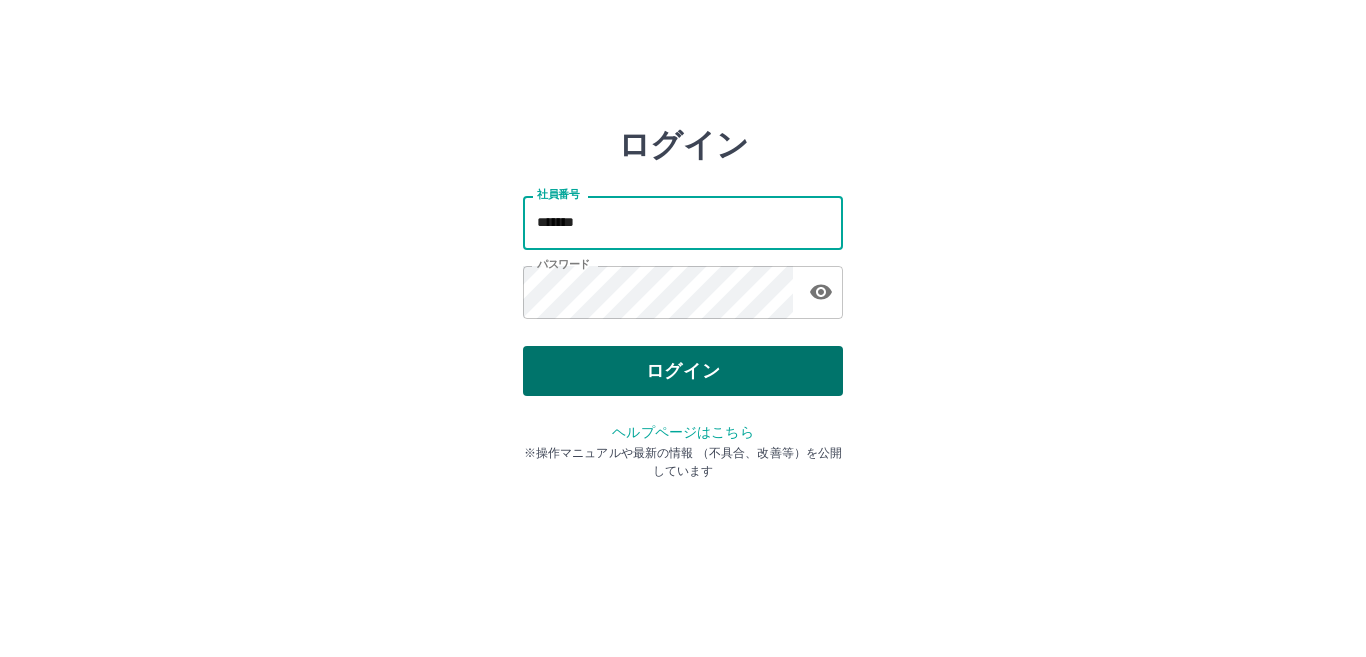 type on "*******" 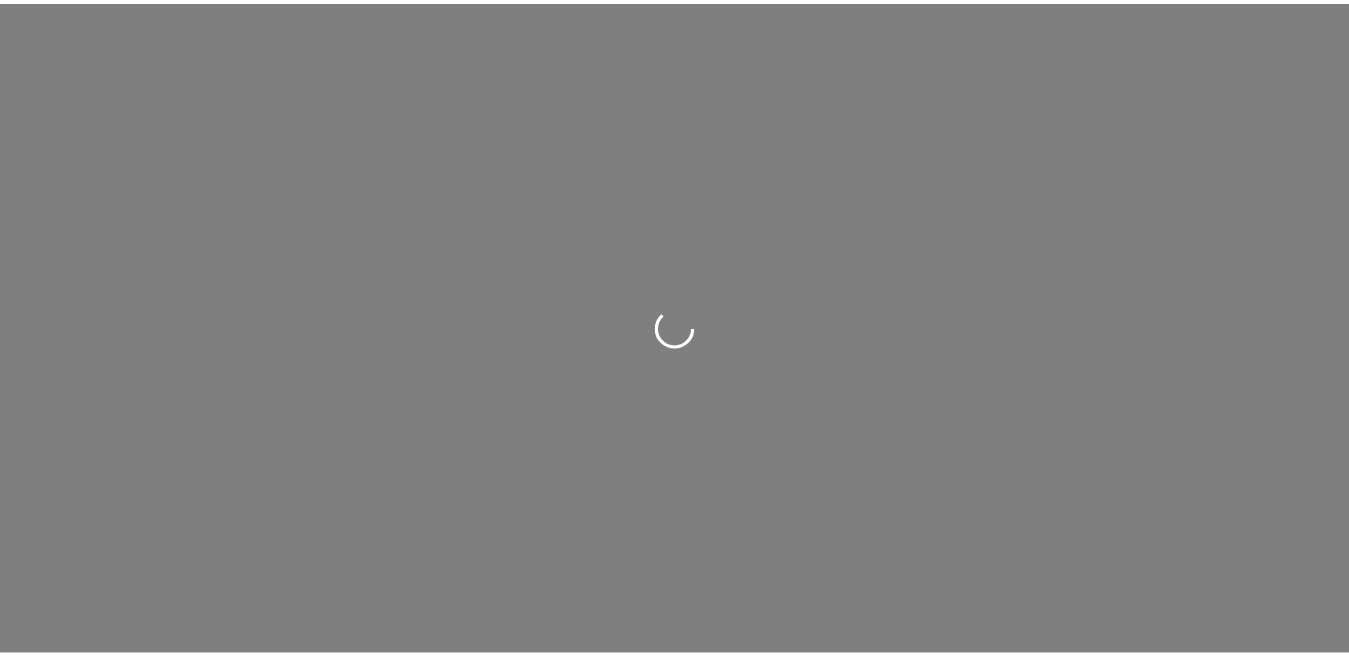 scroll, scrollTop: 0, scrollLeft: 0, axis: both 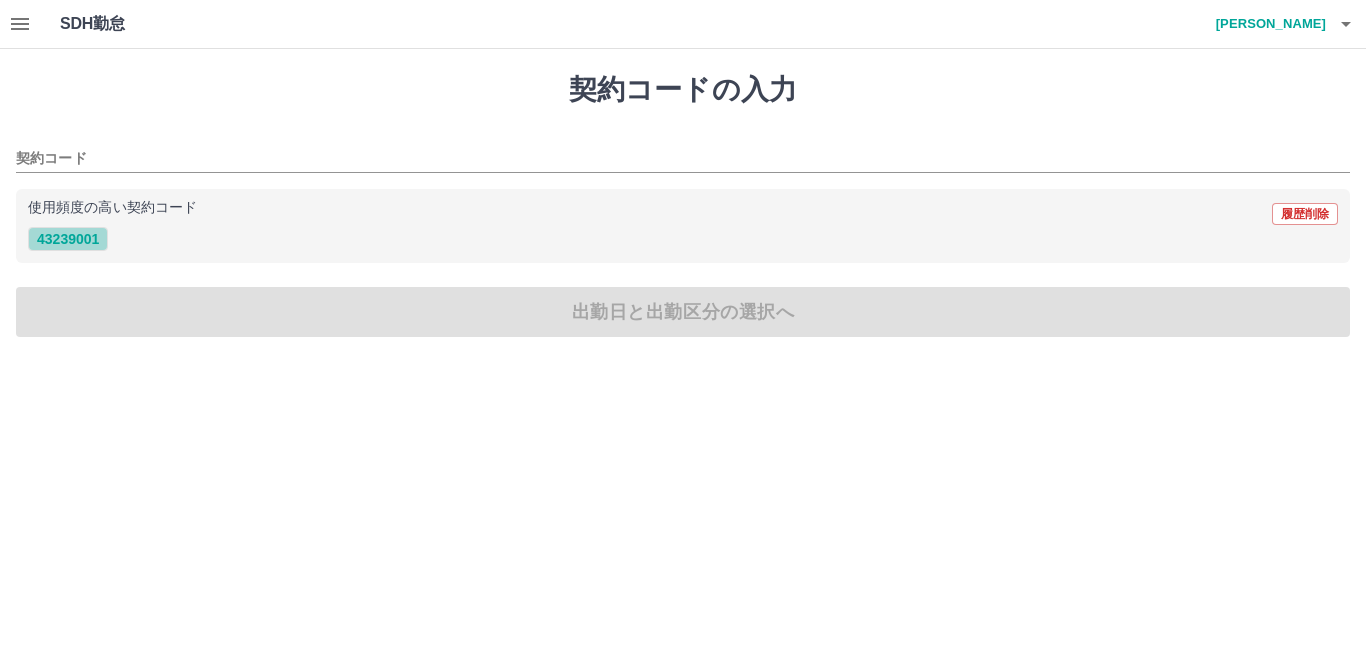 click on "43239001" at bounding box center (68, 239) 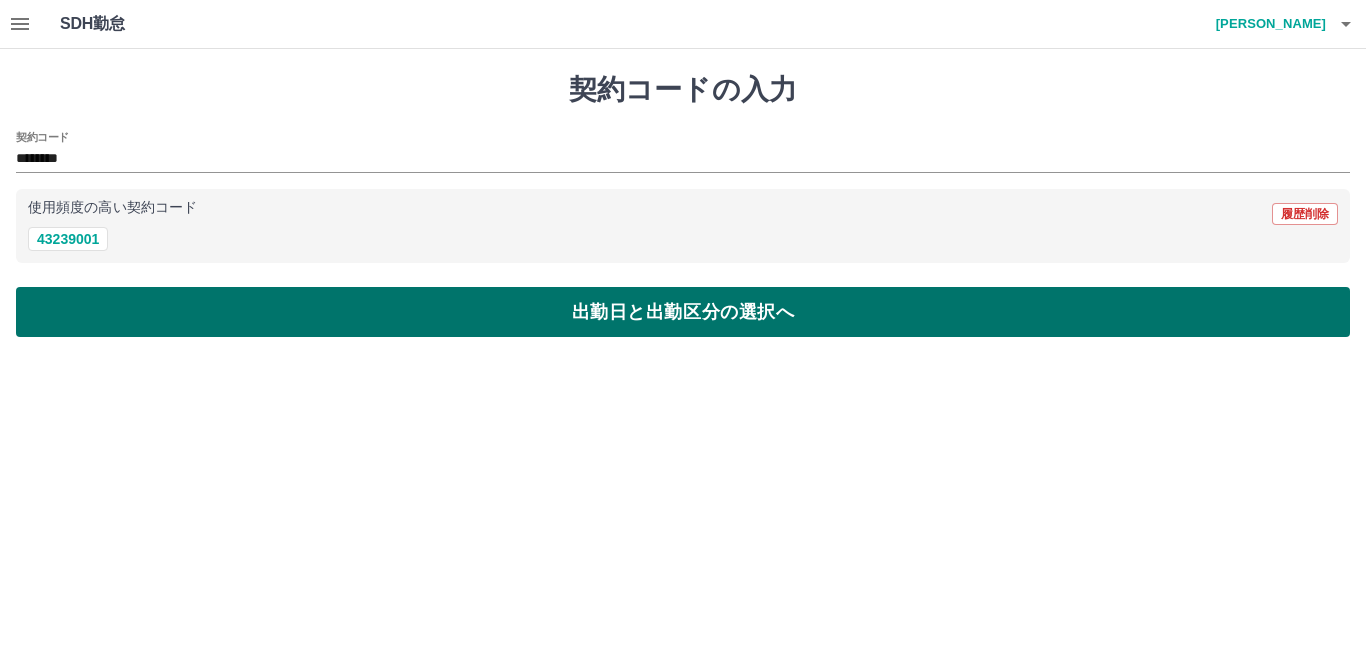 click on "出勤日と出勤区分の選択へ" at bounding box center [683, 312] 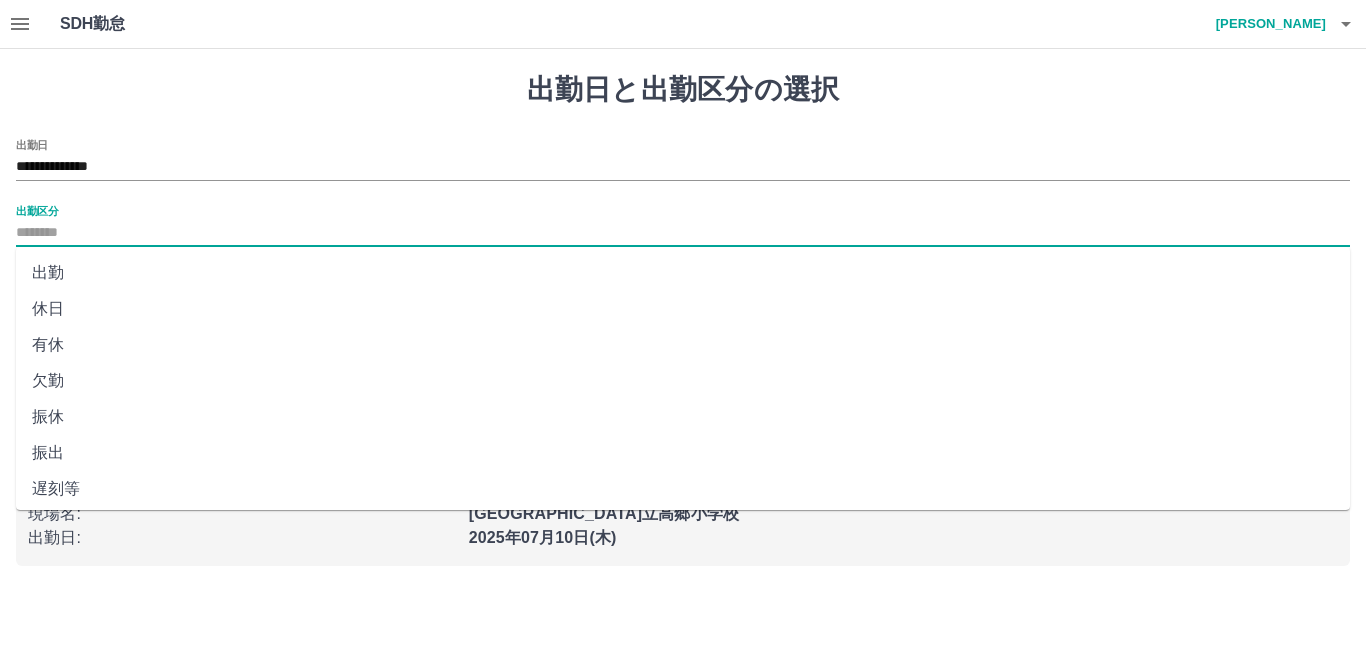 click on "出勤区分" at bounding box center [683, 233] 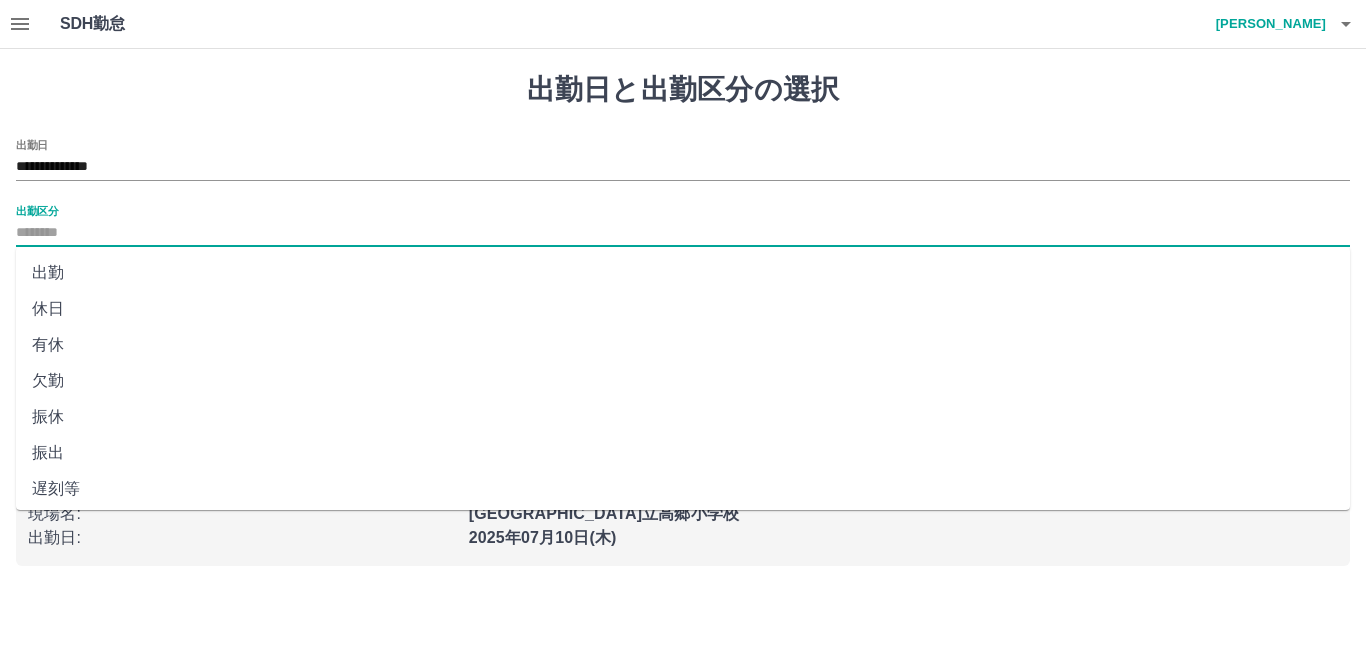 click on "出勤" at bounding box center (683, 273) 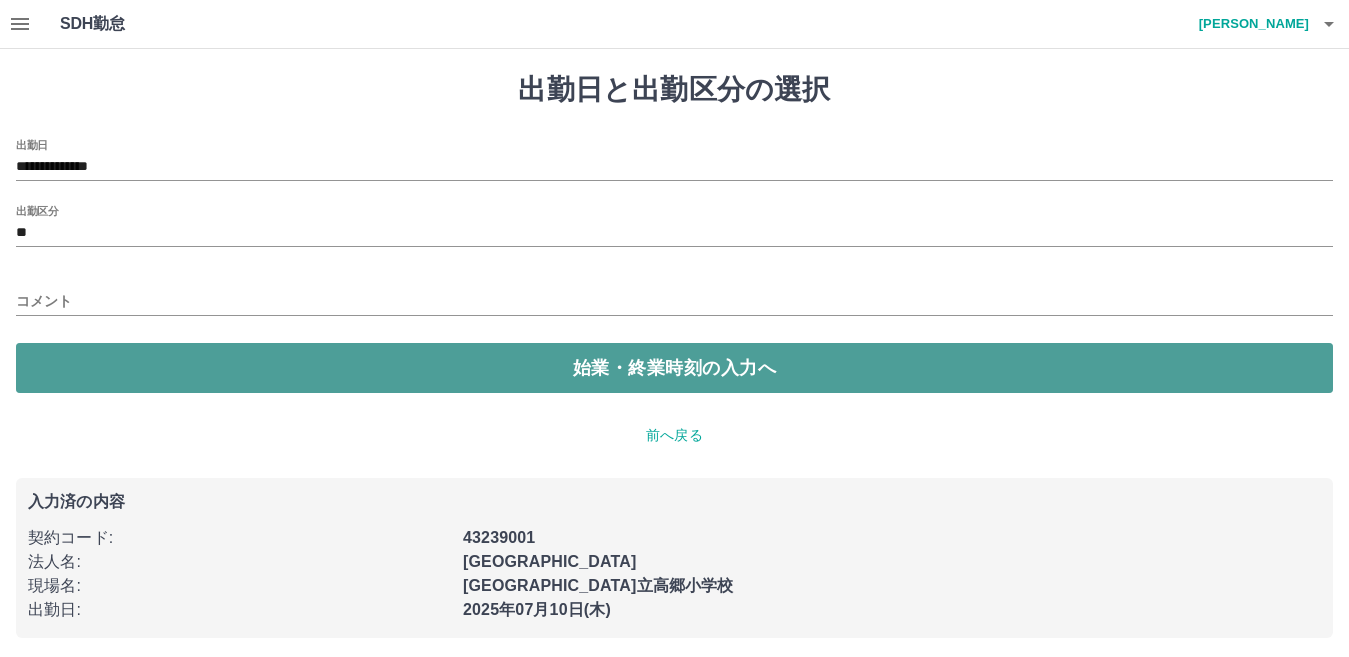 click on "始業・終業時刻の入力へ" at bounding box center (674, 368) 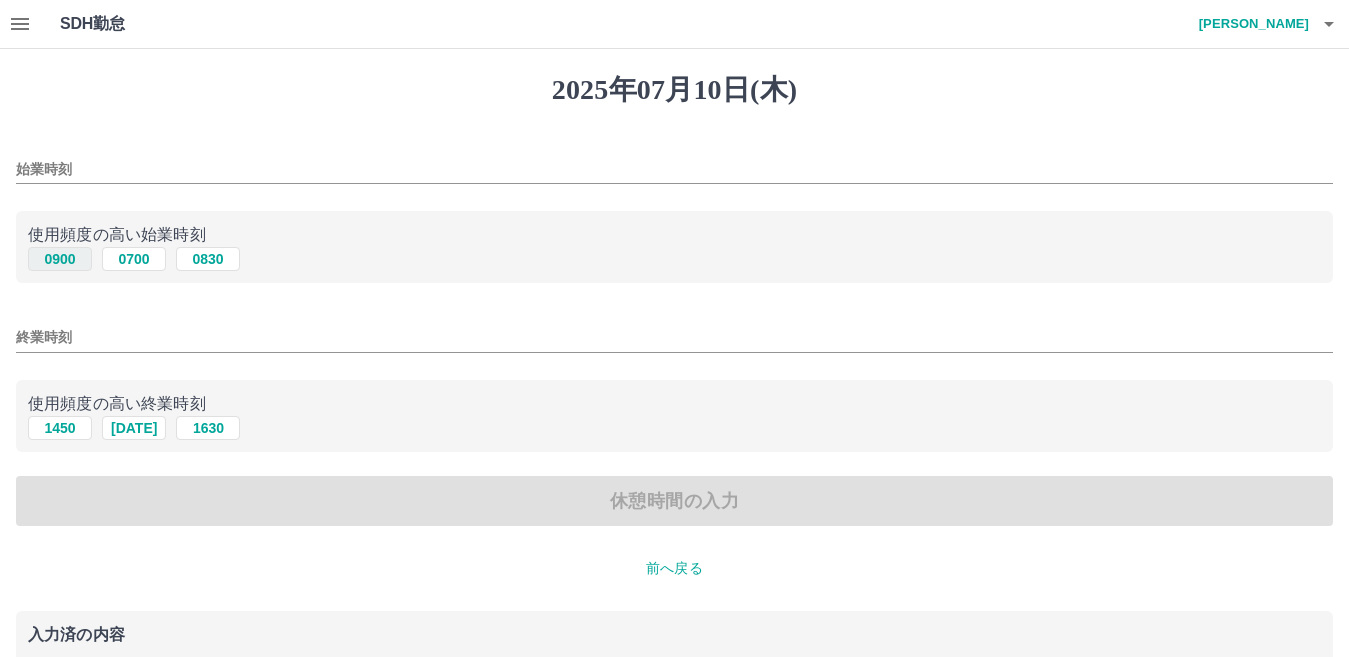 click on "0900" at bounding box center [60, 259] 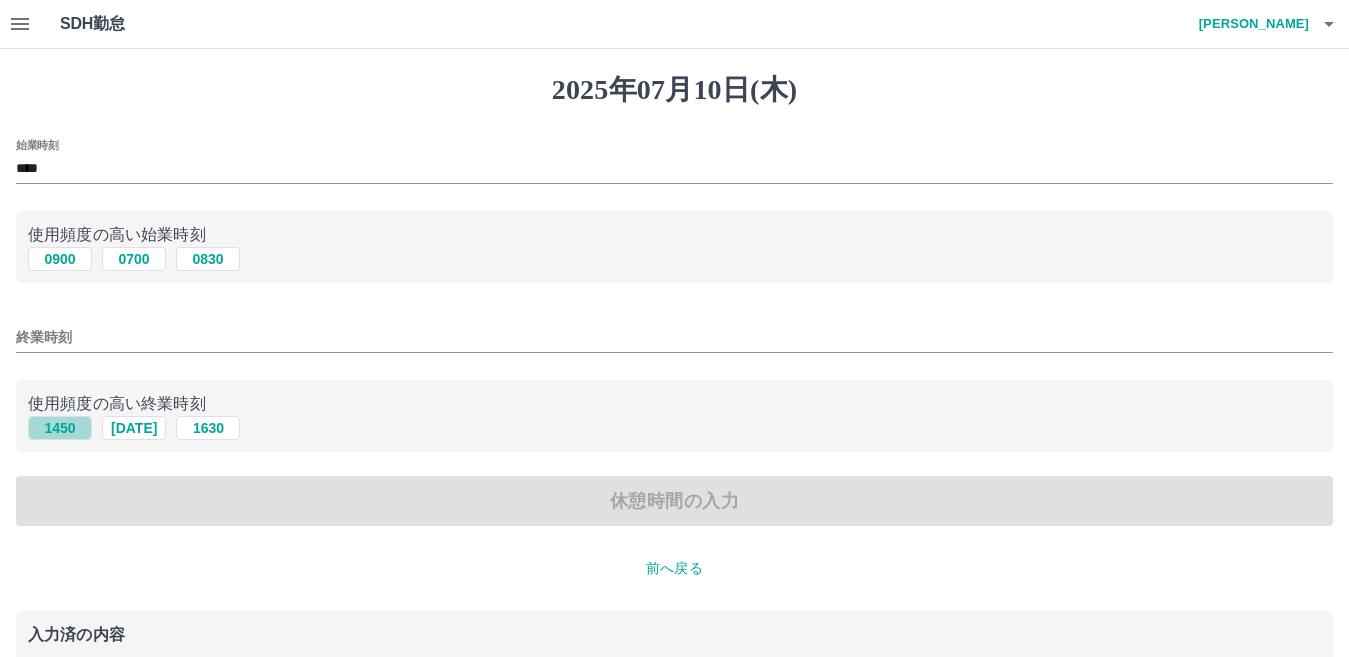 click on "1450" at bounding box center [60, 428] 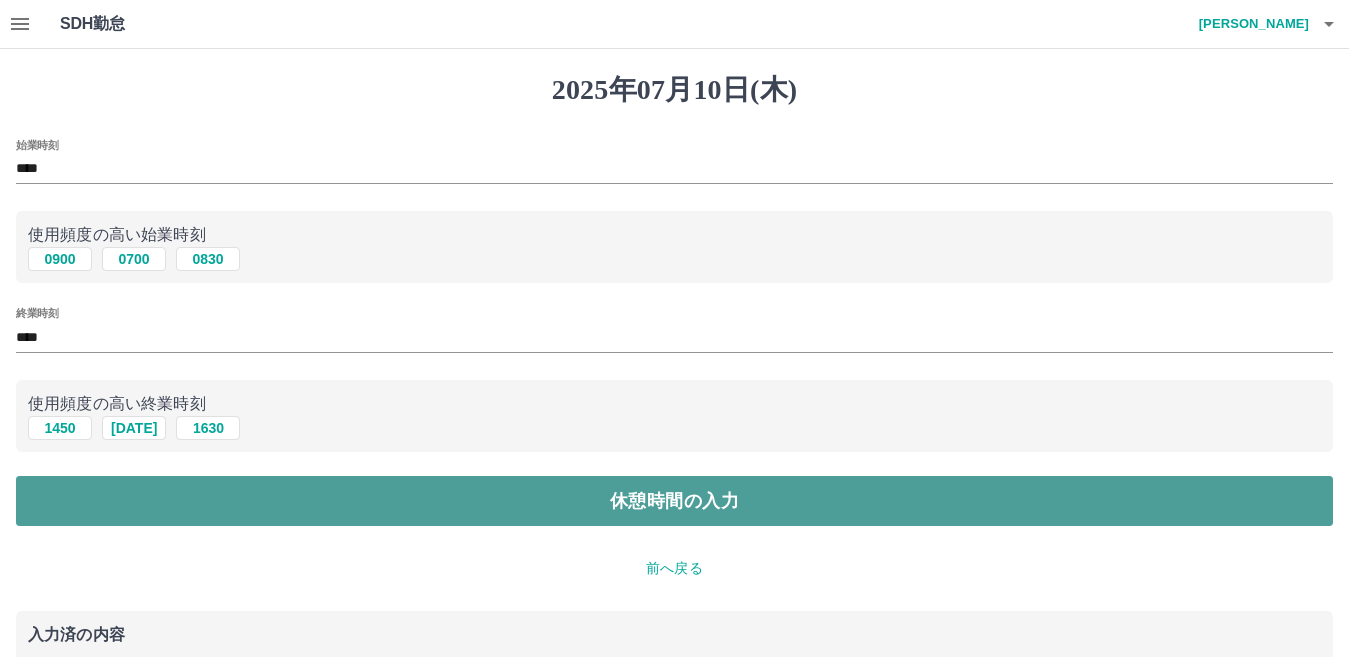 click on "休憩時間の入力" at bounding box center [674, 501] 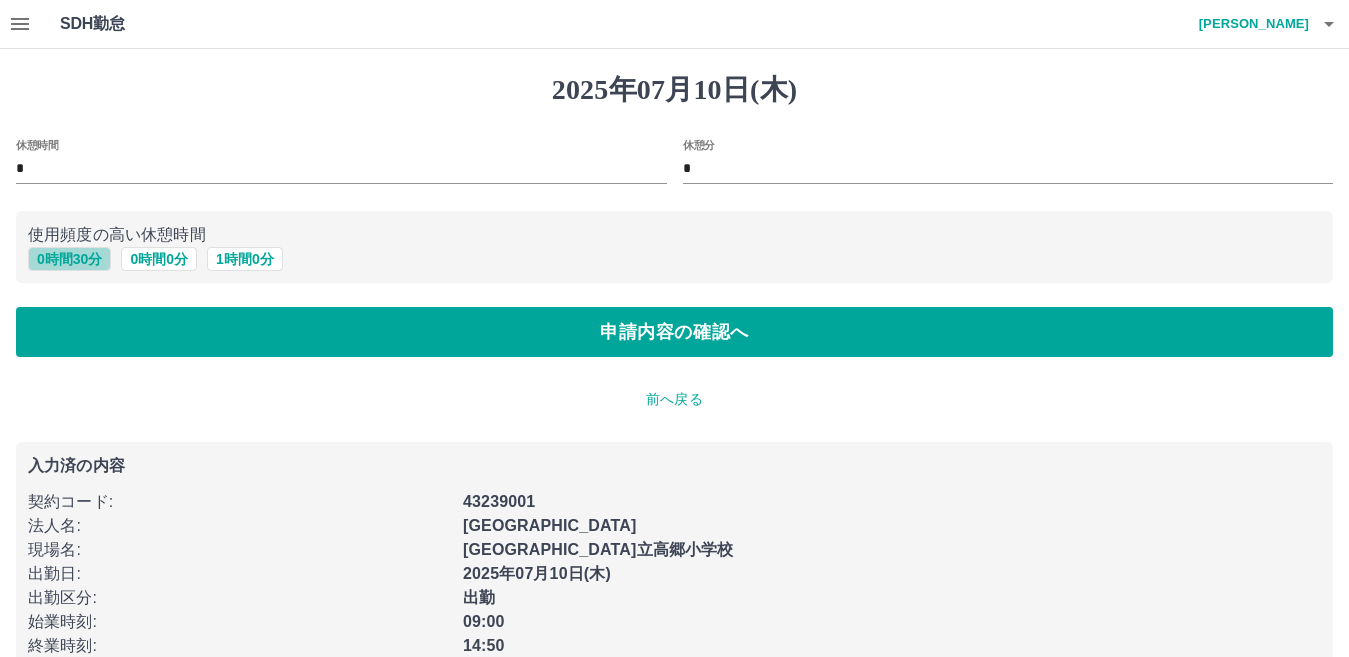 click on "0 時間 30 分" at bounding box center (69, 259) 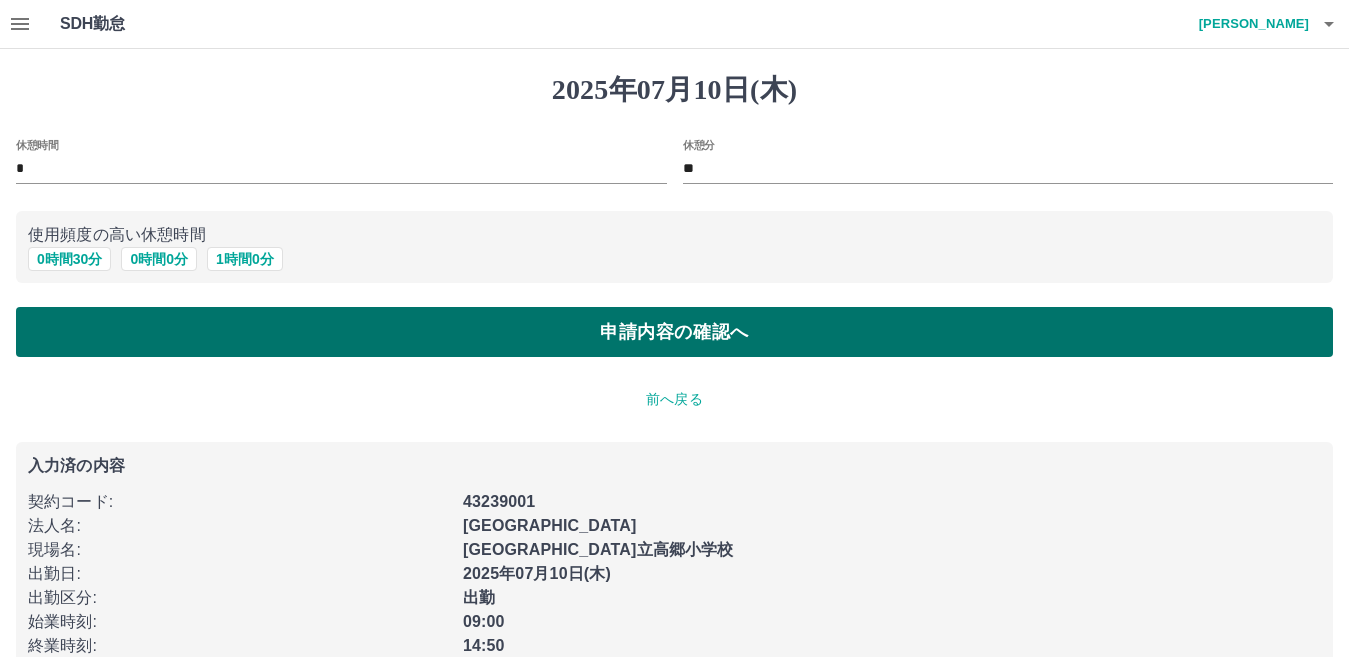 click on "申請内容の確認へ" at bounding box center (674, 332) 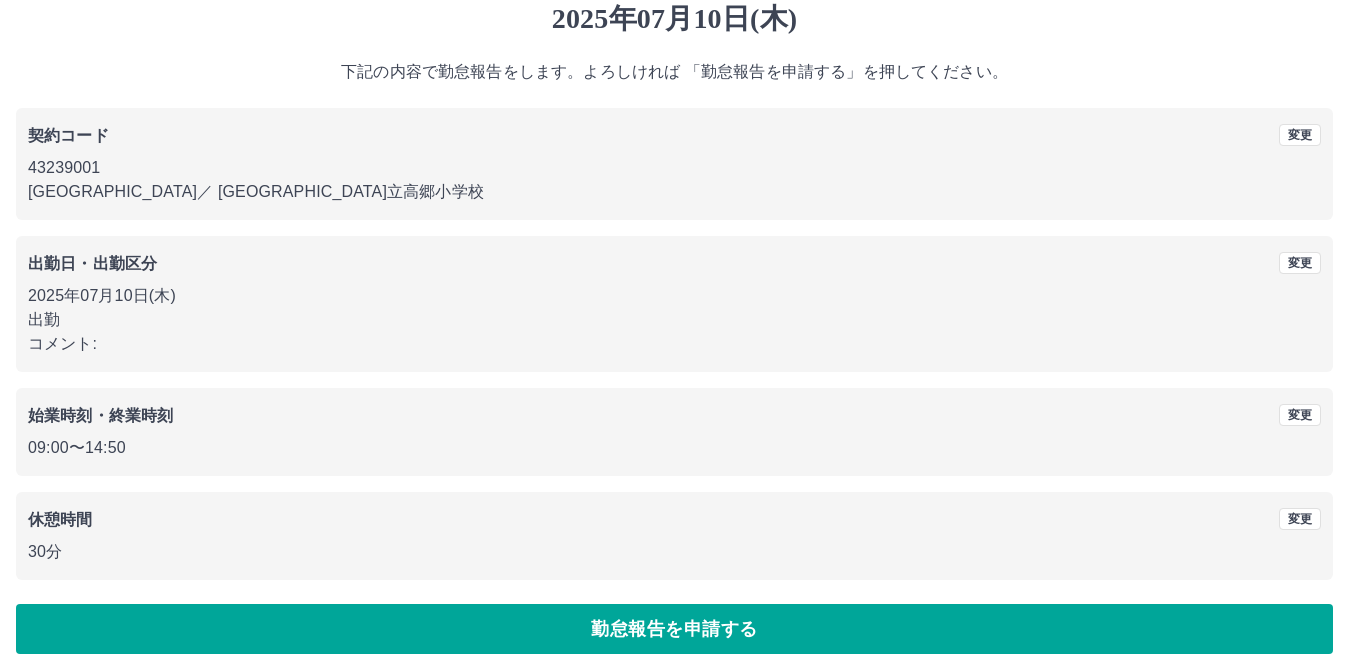 scroll, scrollTop: 92, scrollLeft: 0, axis: vertical 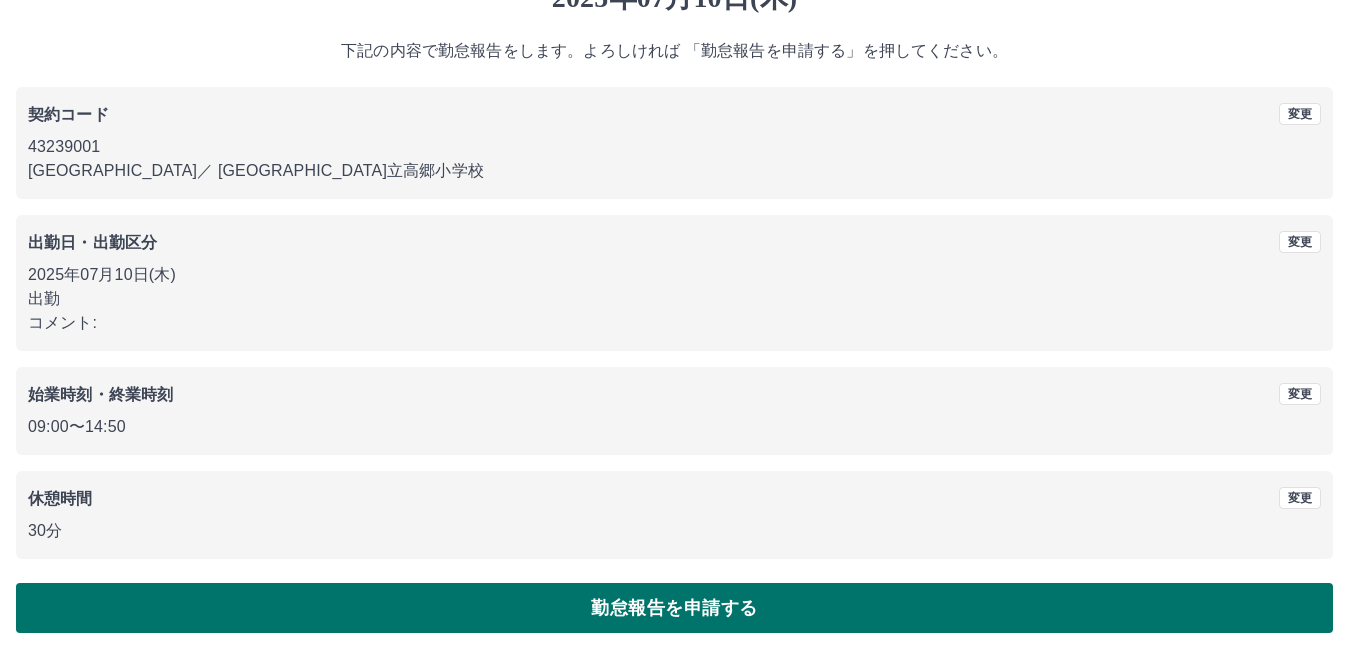 click on "勤怠報告を申請する" at bounding box center (674, 608) 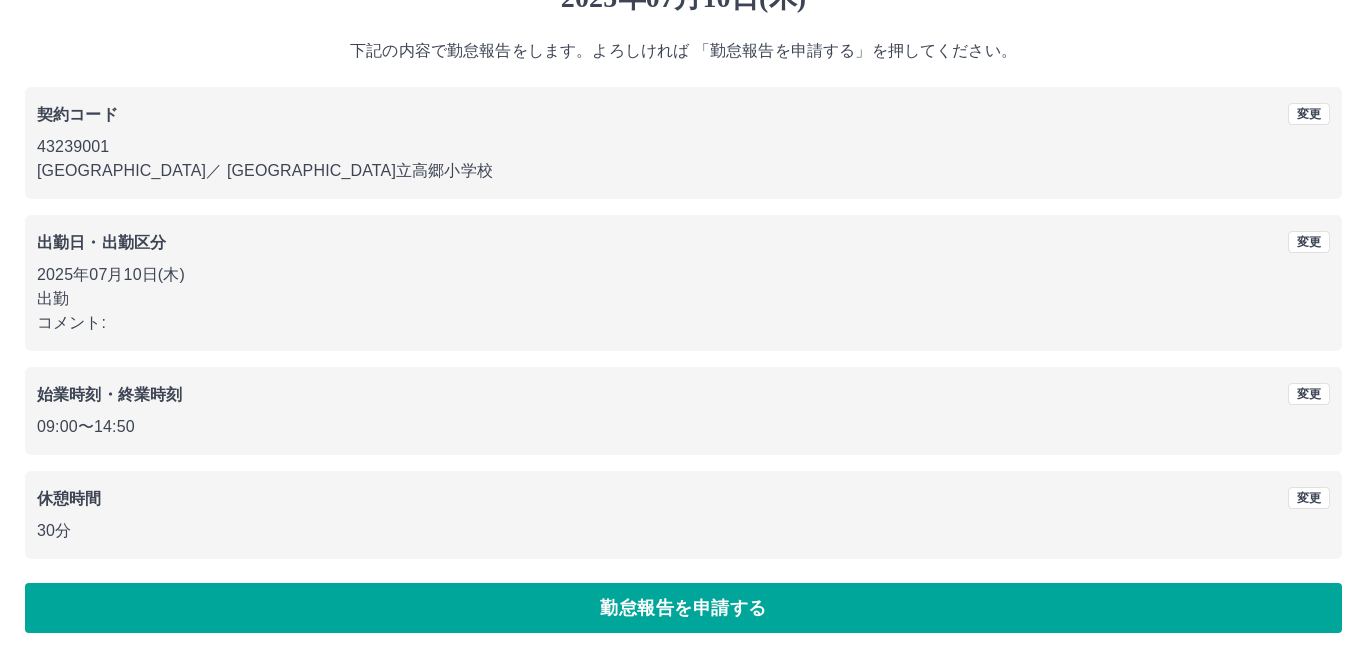 scroll, scrollTop: 0, scrollLeft: 0, axis: both 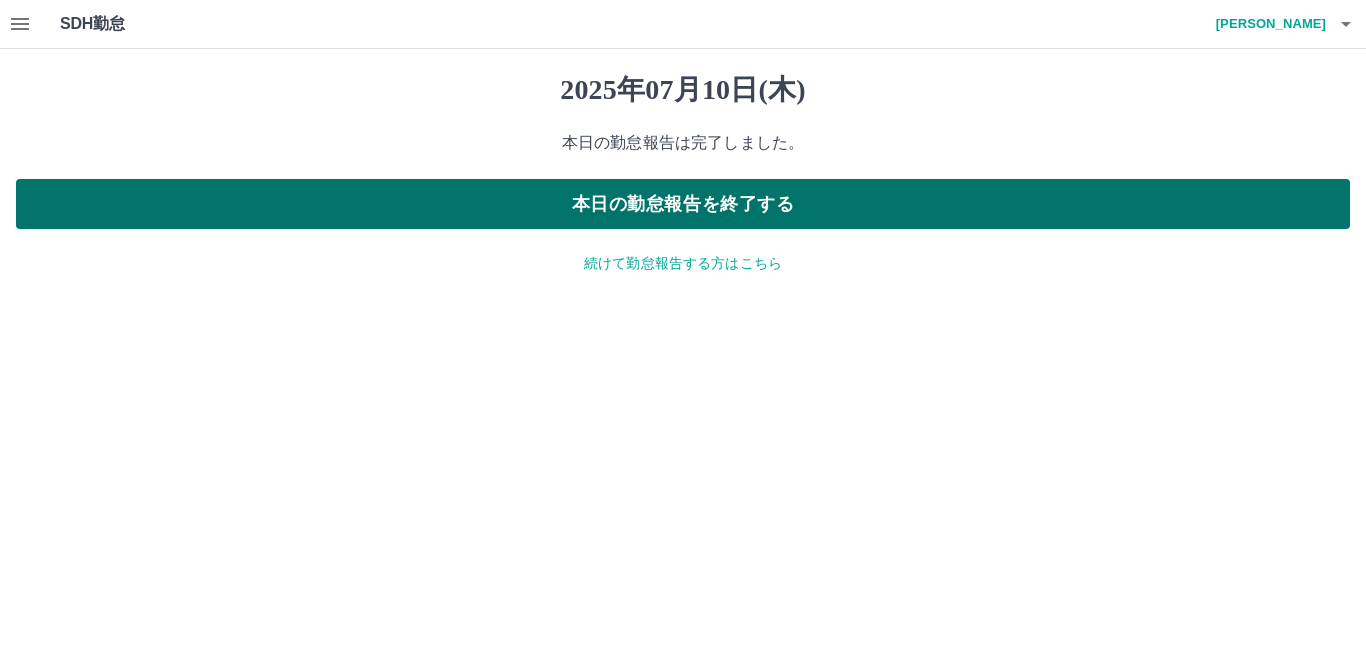click on "本日の勤怠報告を終了する" at bounding box center [683, 204] 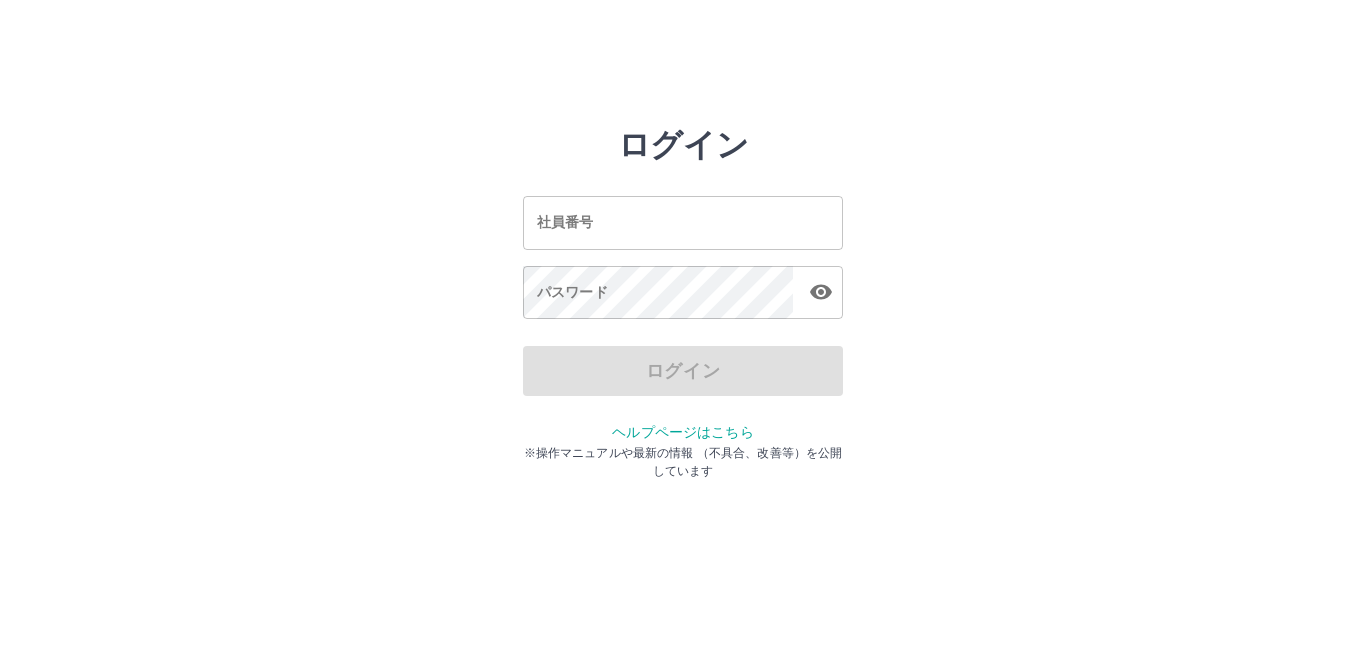 scroll, scrollTop: 0, scrollLeft: 0, axis: both 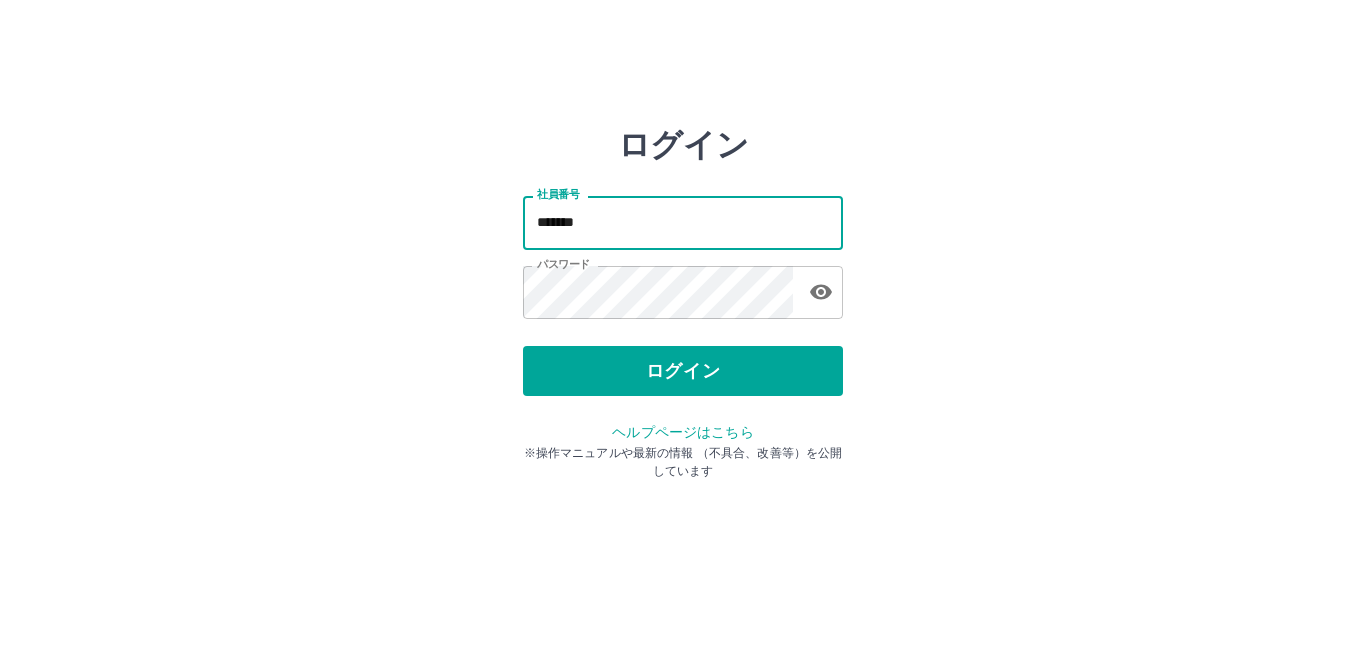 click on "*******" at bounding box center [683, 222] 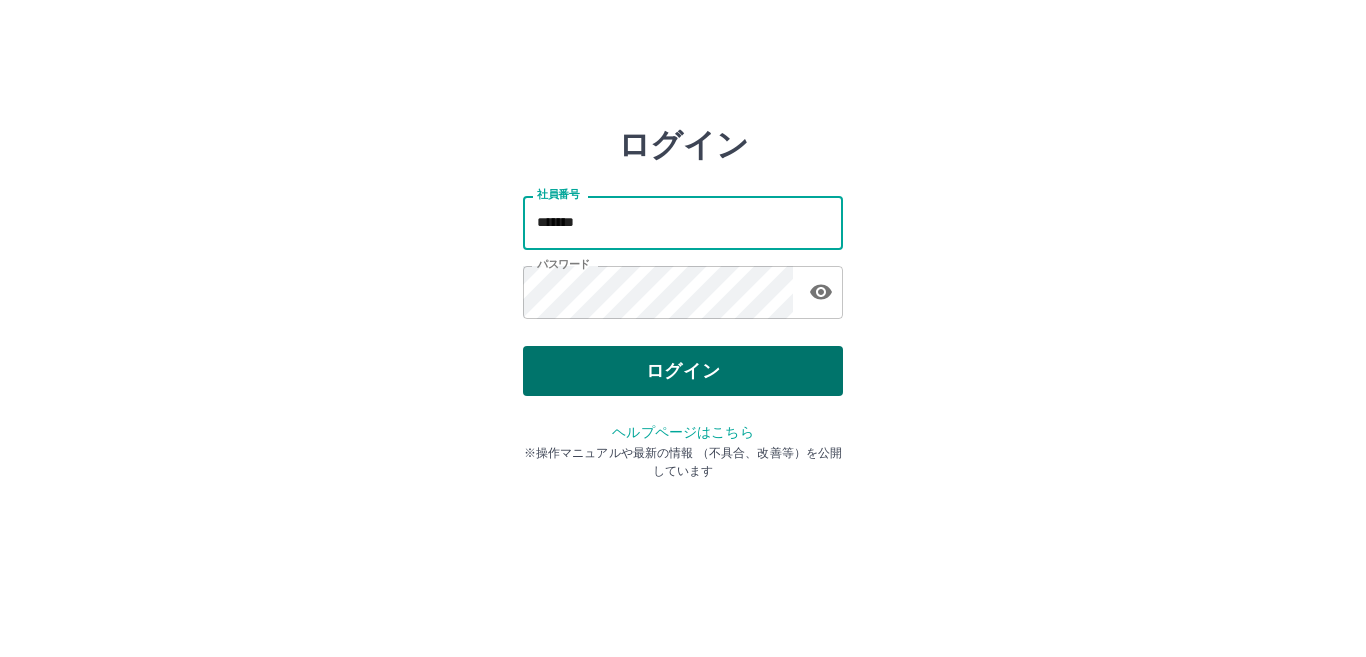type on "*******" 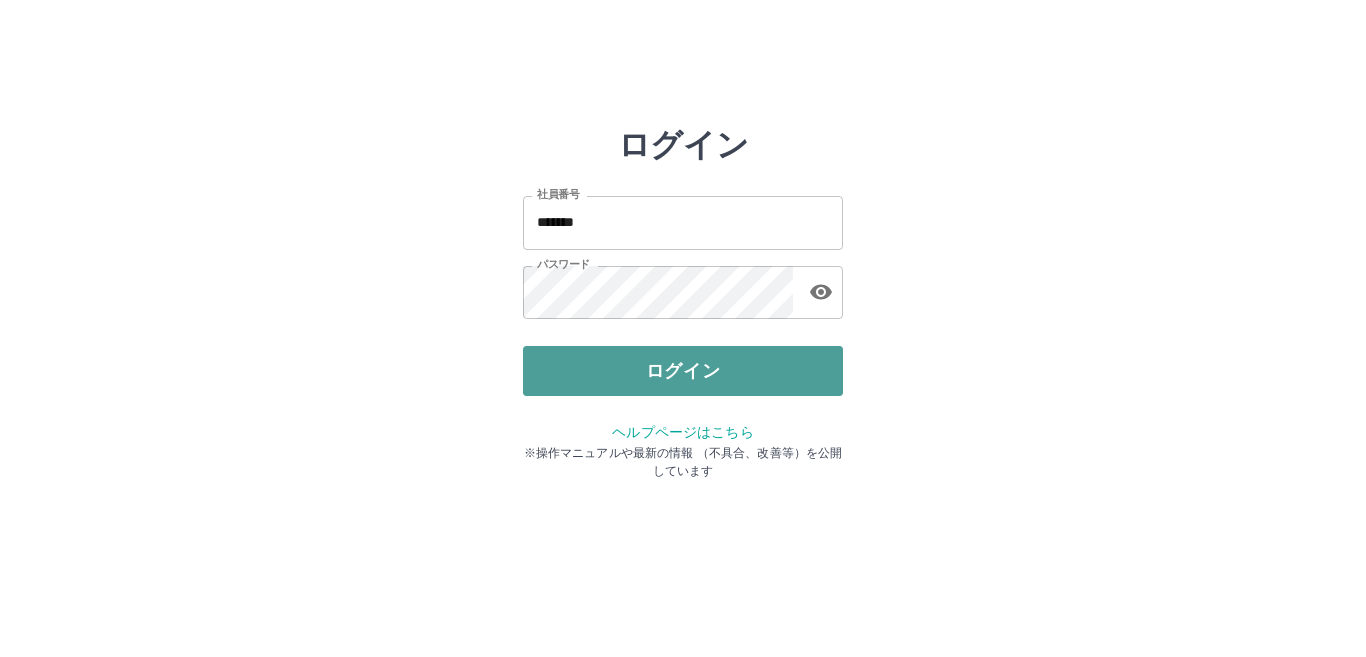 click on "ログイン" at bounding box center [683, 371] 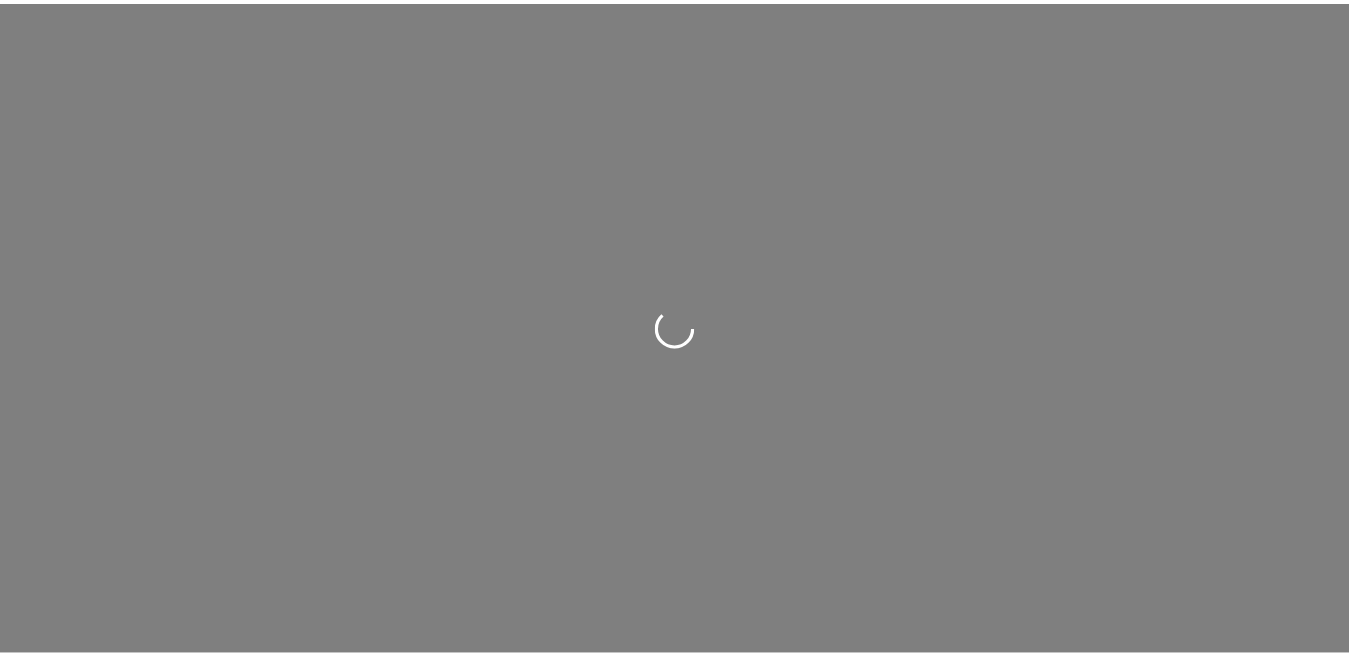 scroll, scrollTop: 0, scrollLeft: 0, axis: both 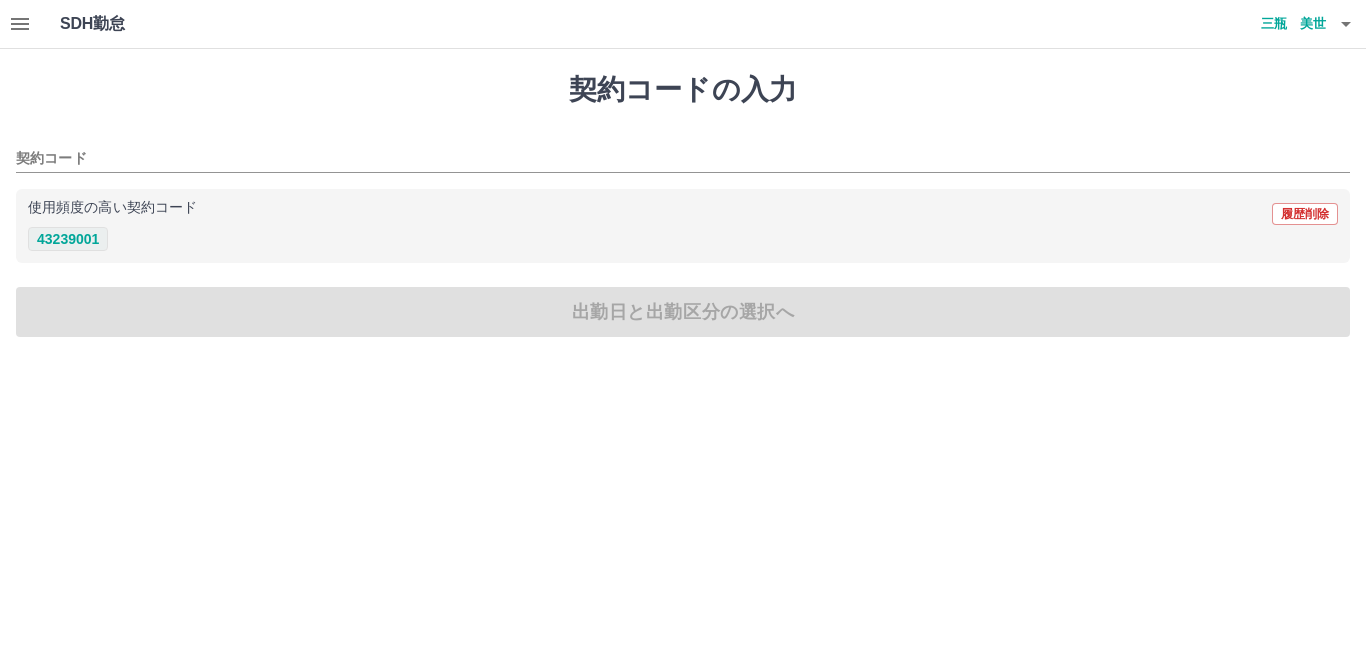 click on "43239001" at bounding box center (68, 239) 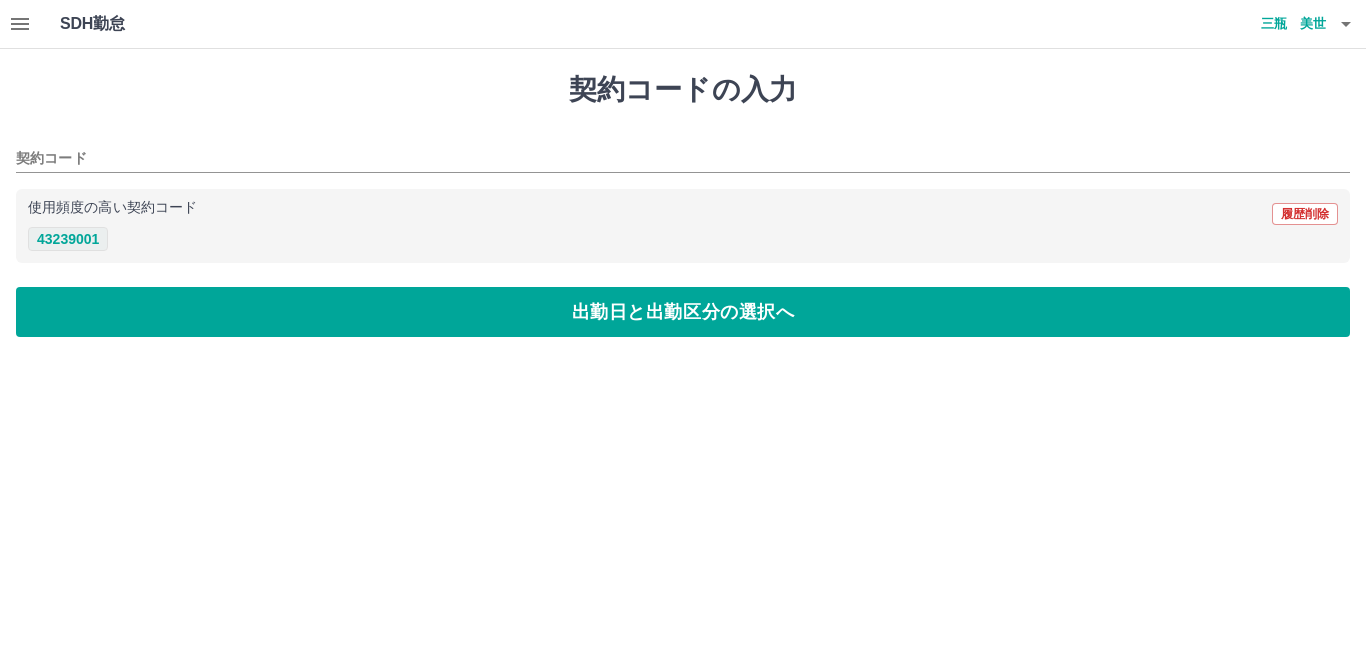 type on "********" 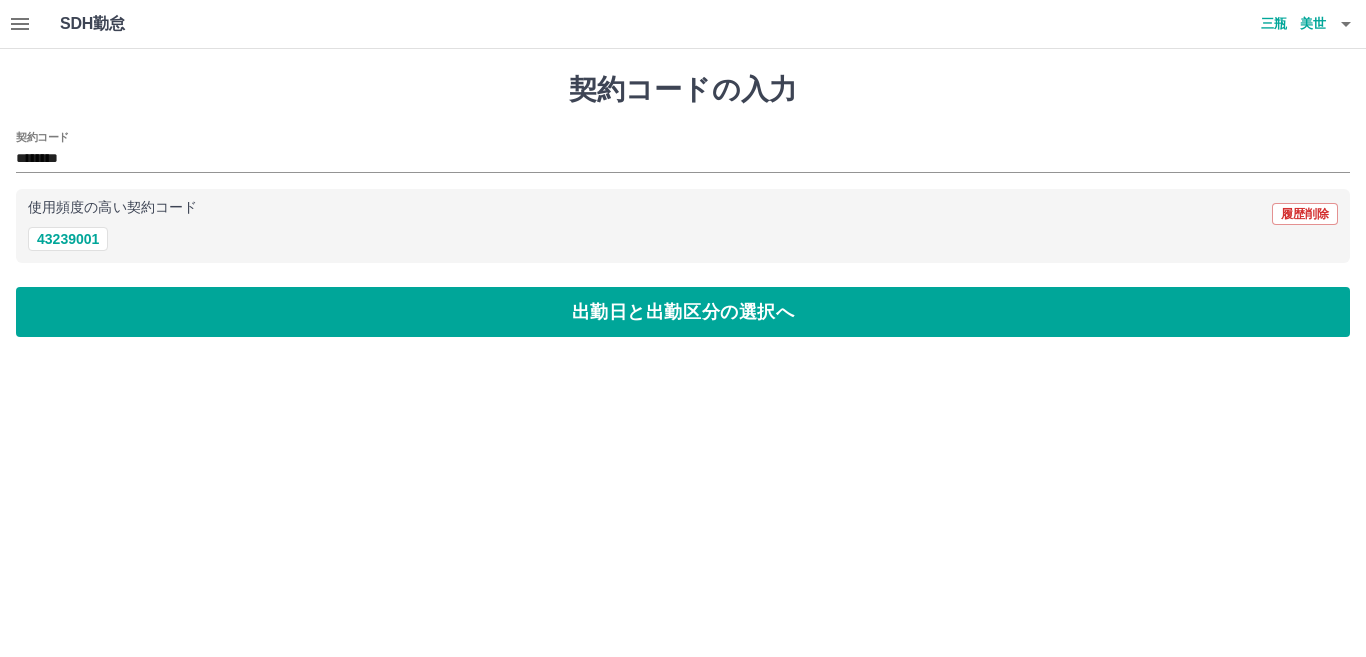 click on "契約コードの入力 契約コード ******** 使用頻度の高い契約コード 履歴削除 43239001 出勤日と出勤区分の選択へ" at bounding box center [683, 205] 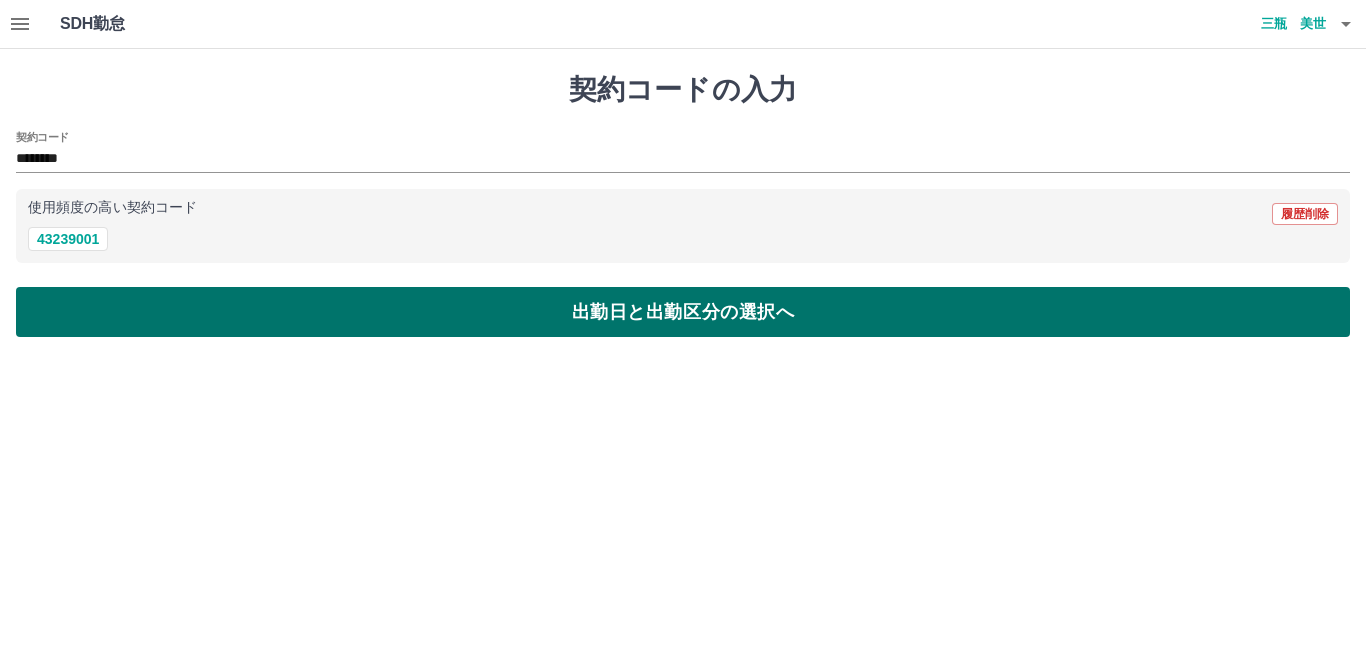 click on "出勤日と出勤区分の選択へ" at bounding box center (683, 312) 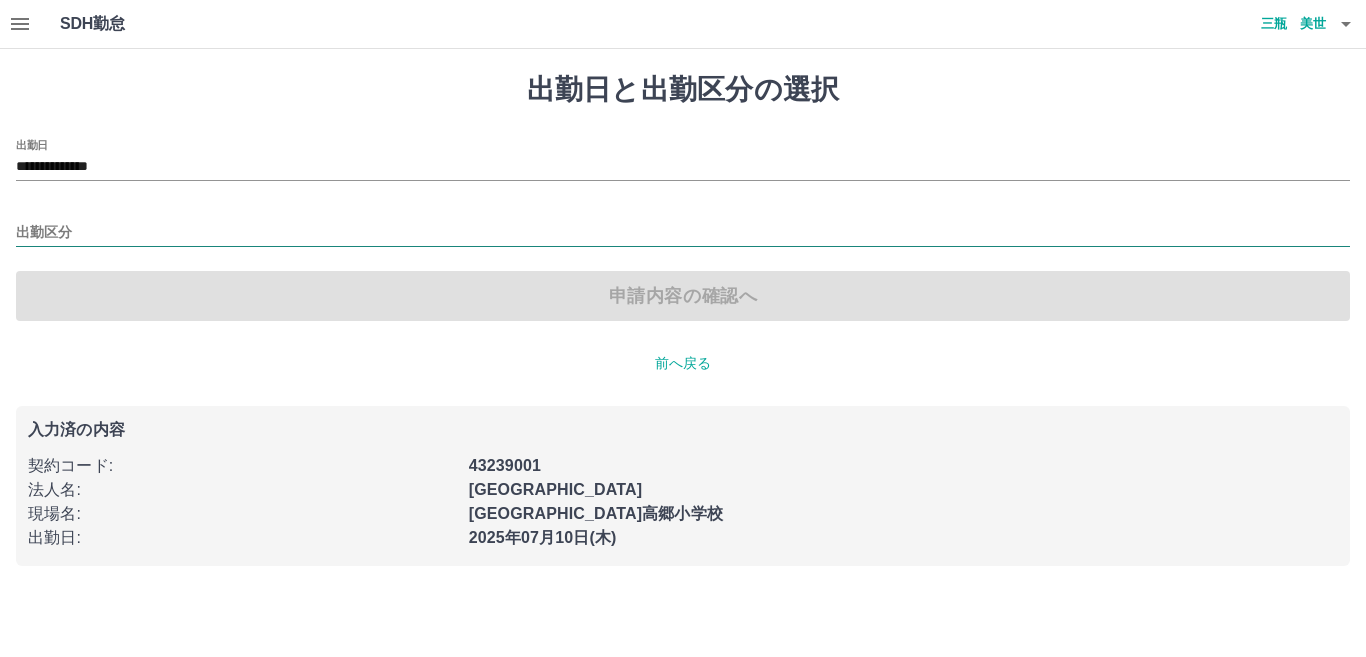 click on "出勤区分" at bounding box center (683, 233) 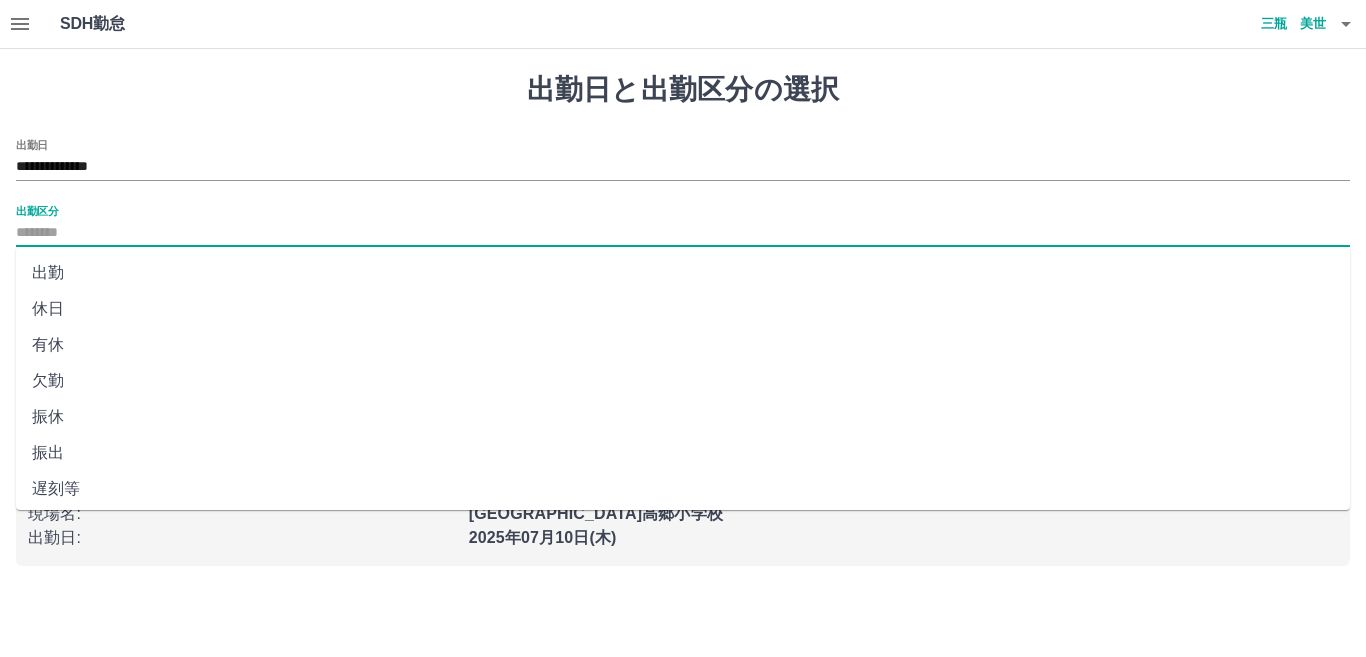 click on "出勤" at bounding box center (683, 273) 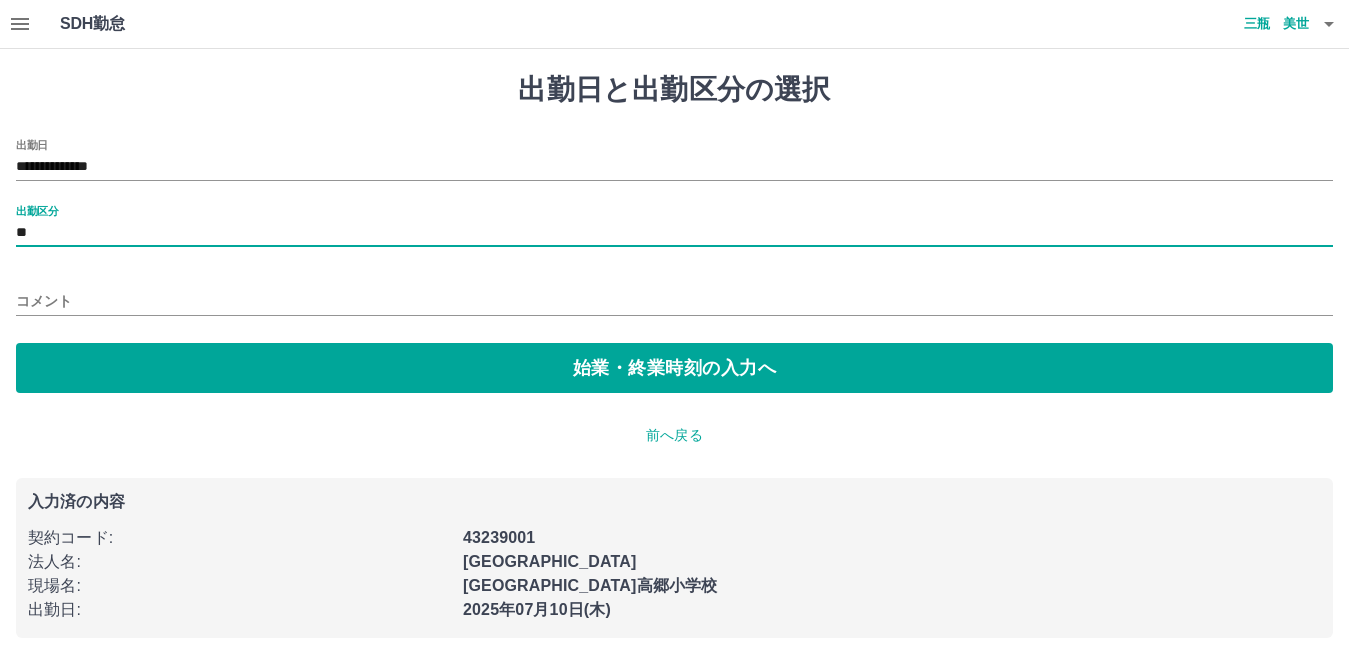 click on "コメント" at bounding box center [674, 301] 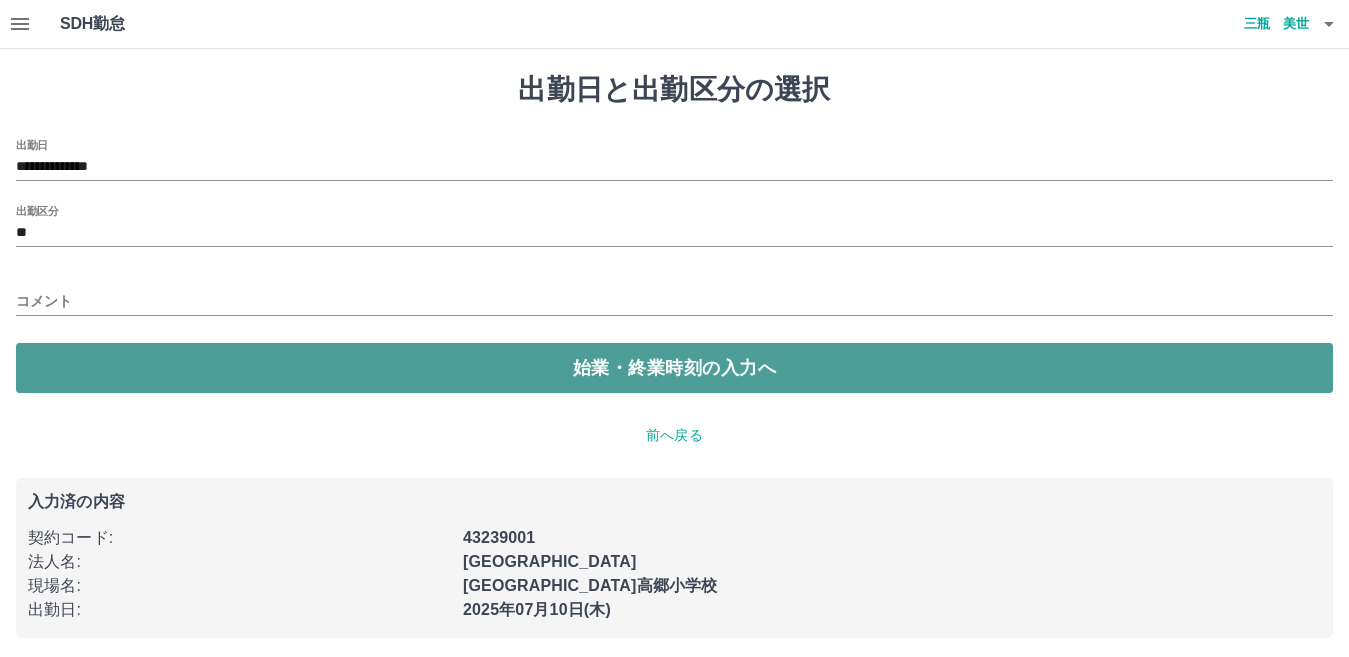 click on "始業・終業時刻の入力へ" at bounding box center [674, 368] 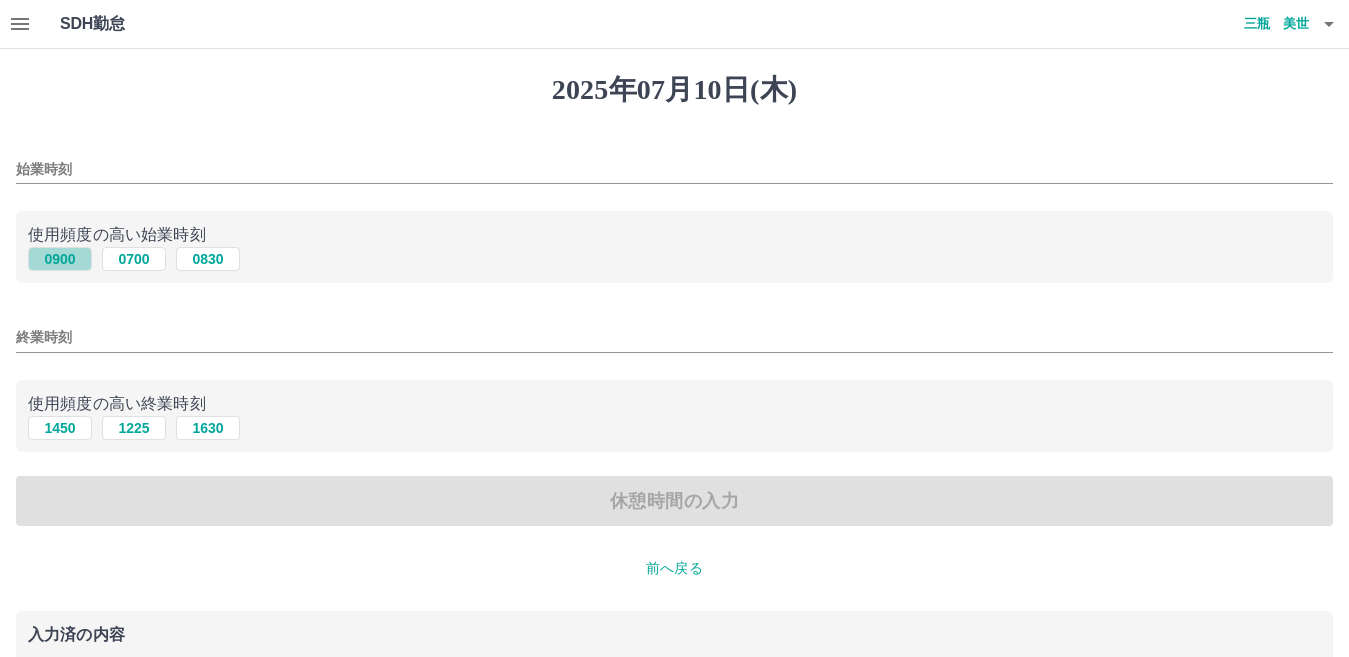click on "0900" at bounding box center (60, 259) 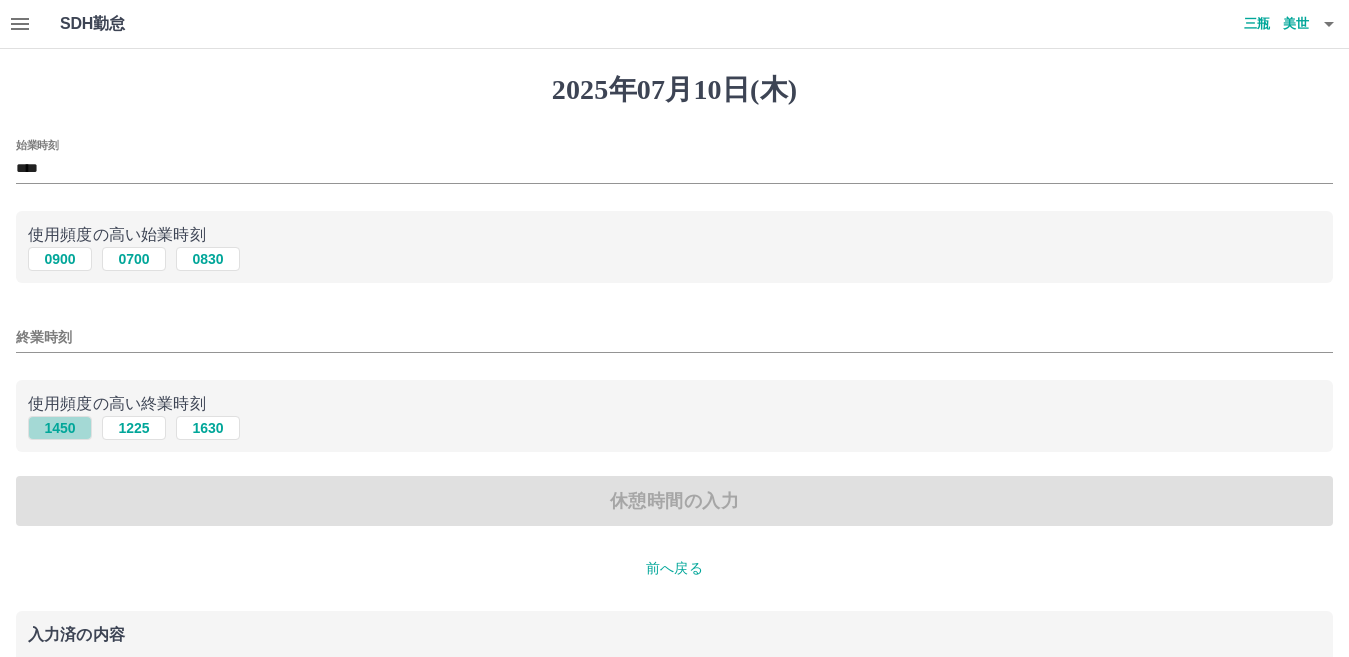 click on "1450" at bounding box center [60, 428] 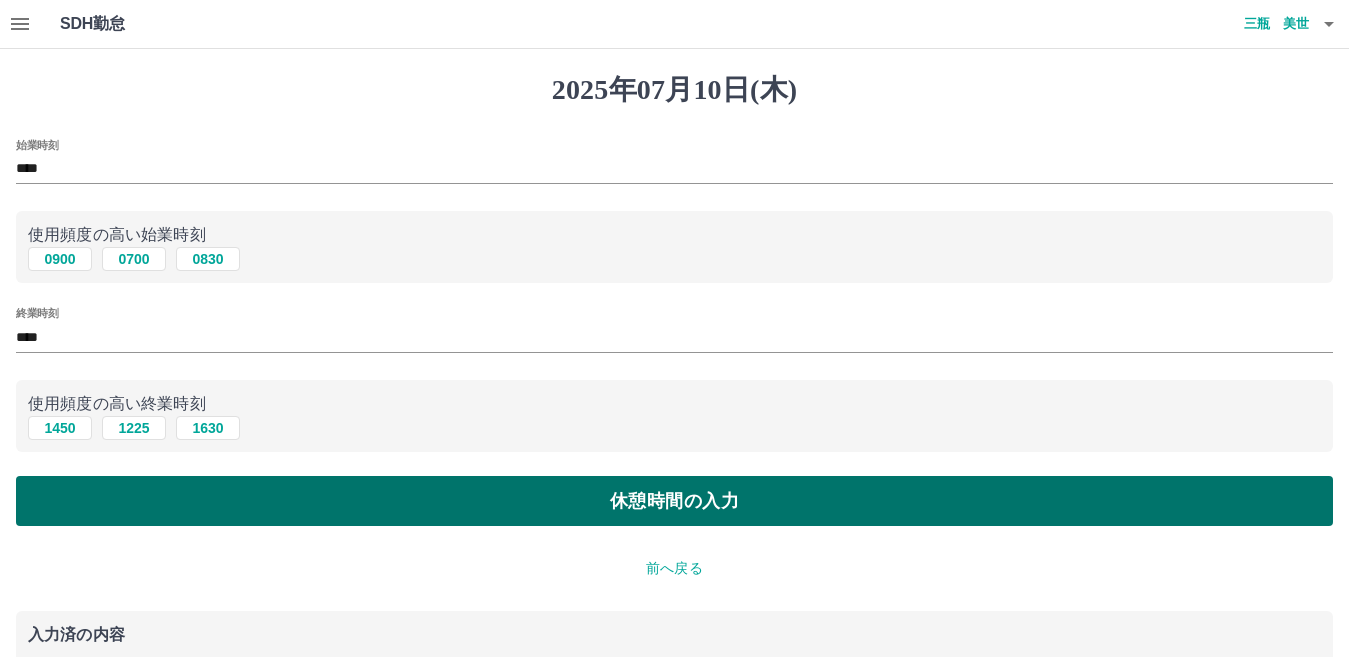 click on "休憩時間の入力" at bounding box center [674, 501] 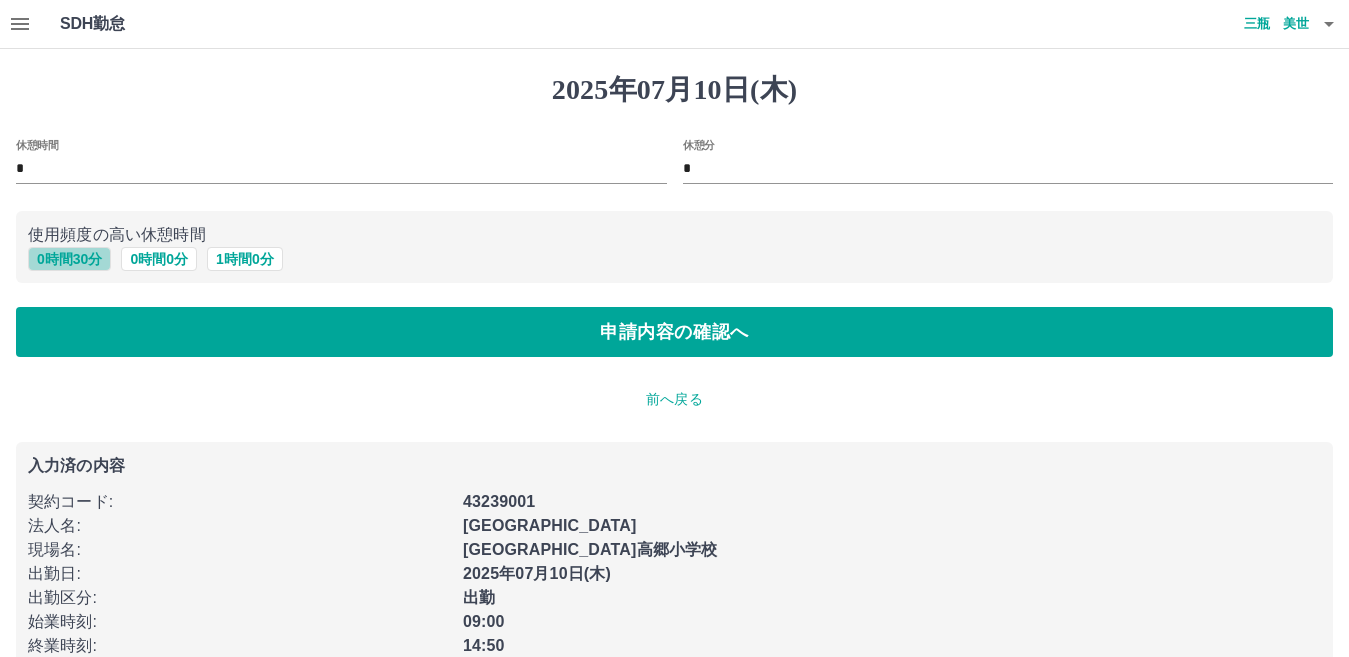click on "0 時間 30 分" at bounding box center [69, 259] 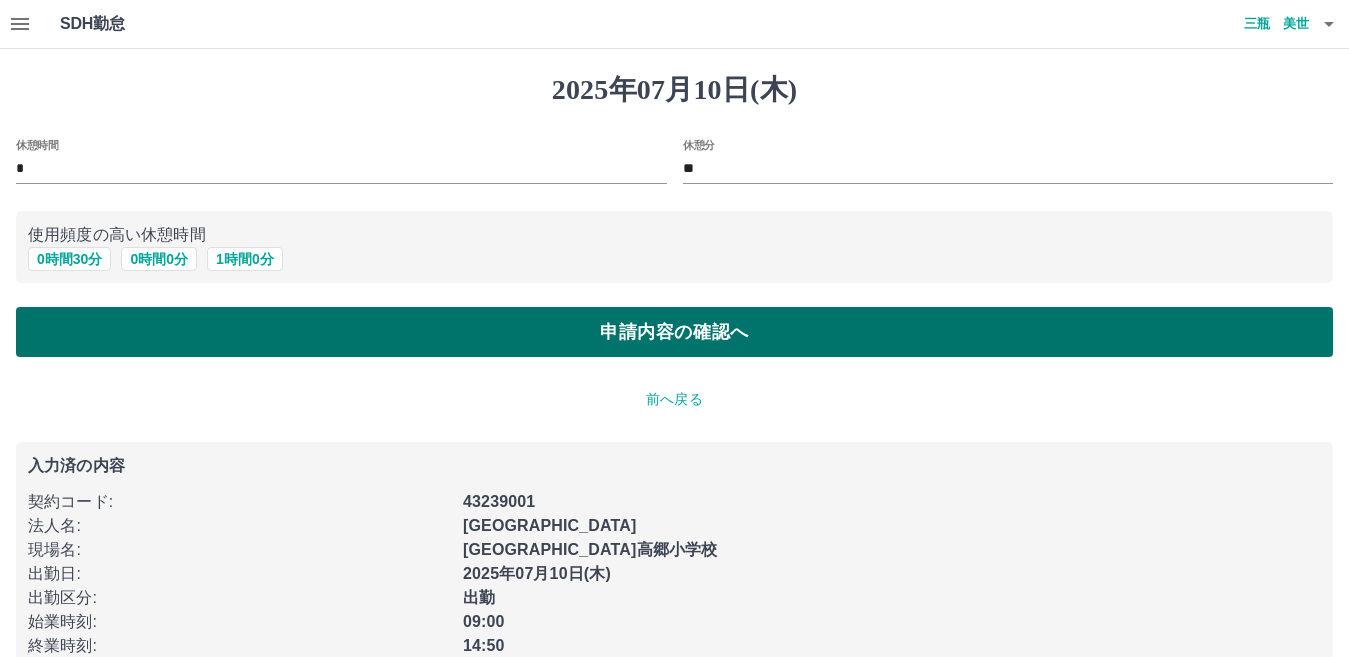 click on "申請内容の確認へ" at bounding box center [674, 332] 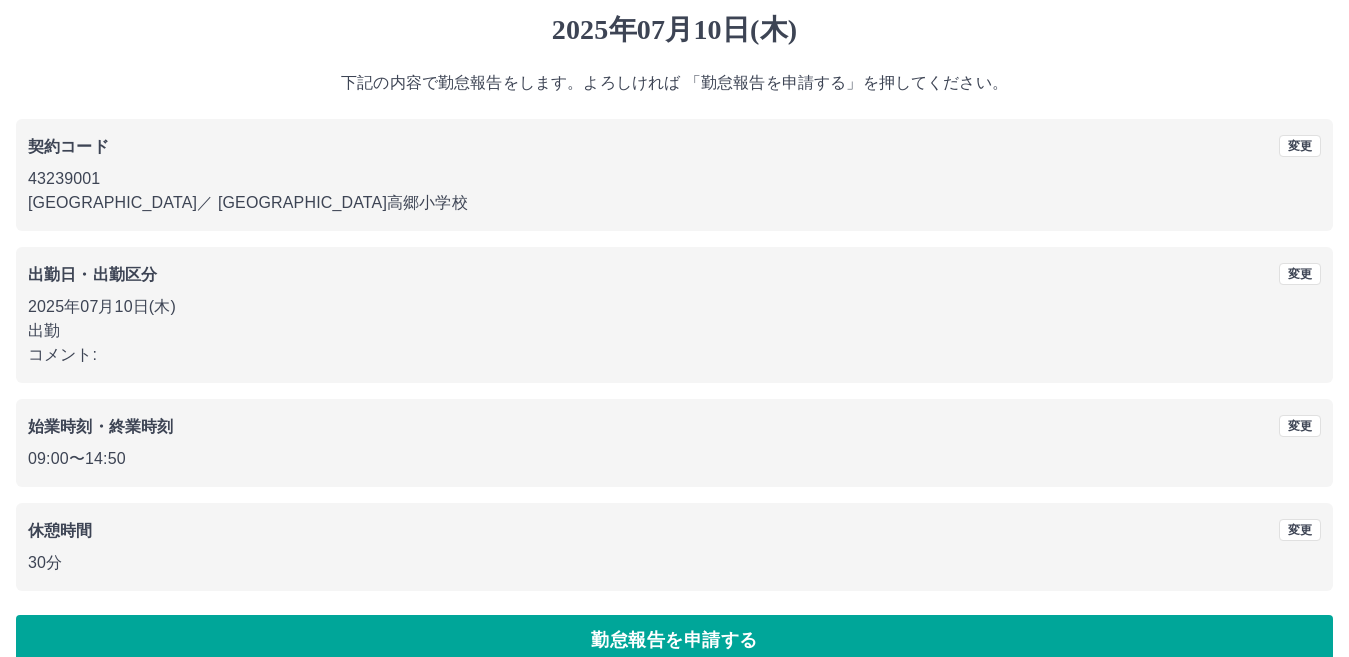 scroll, scrollTop: 92, scrollLeft: 0, axis: vertical 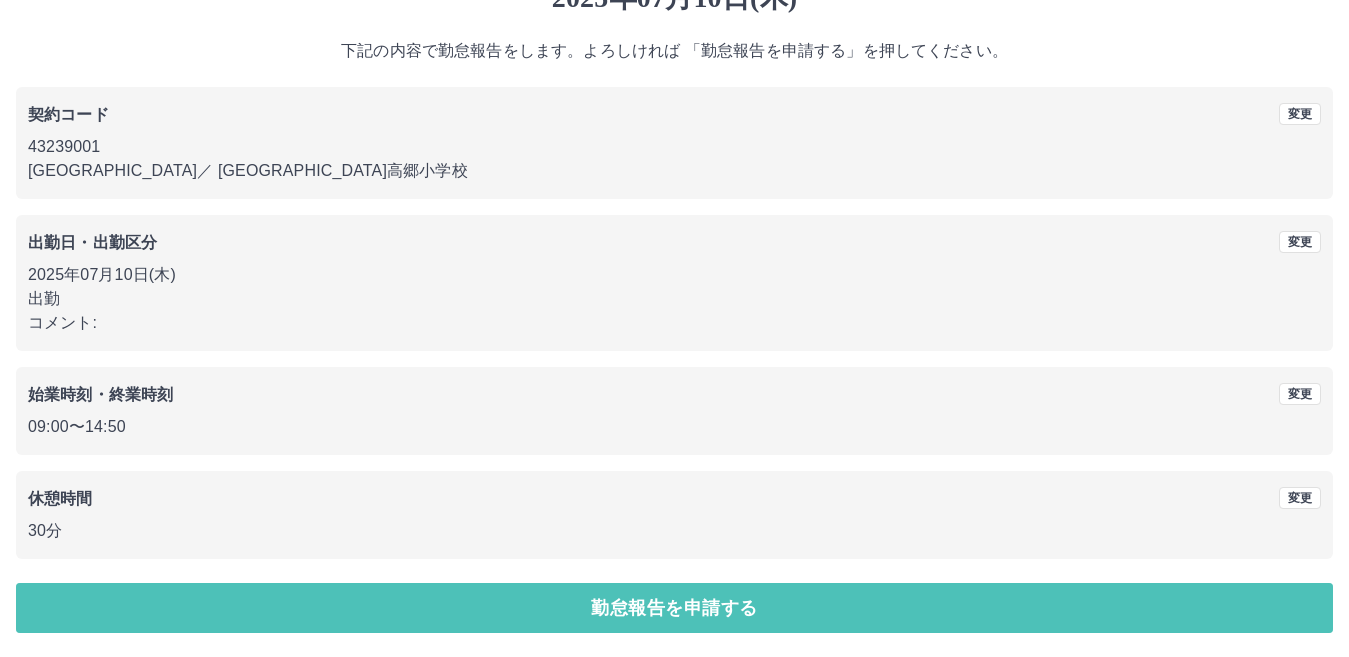 drag, startPoint x: 627, startPoint y: 626, endPoint x: 609, endPoint y: 626, distance: 18 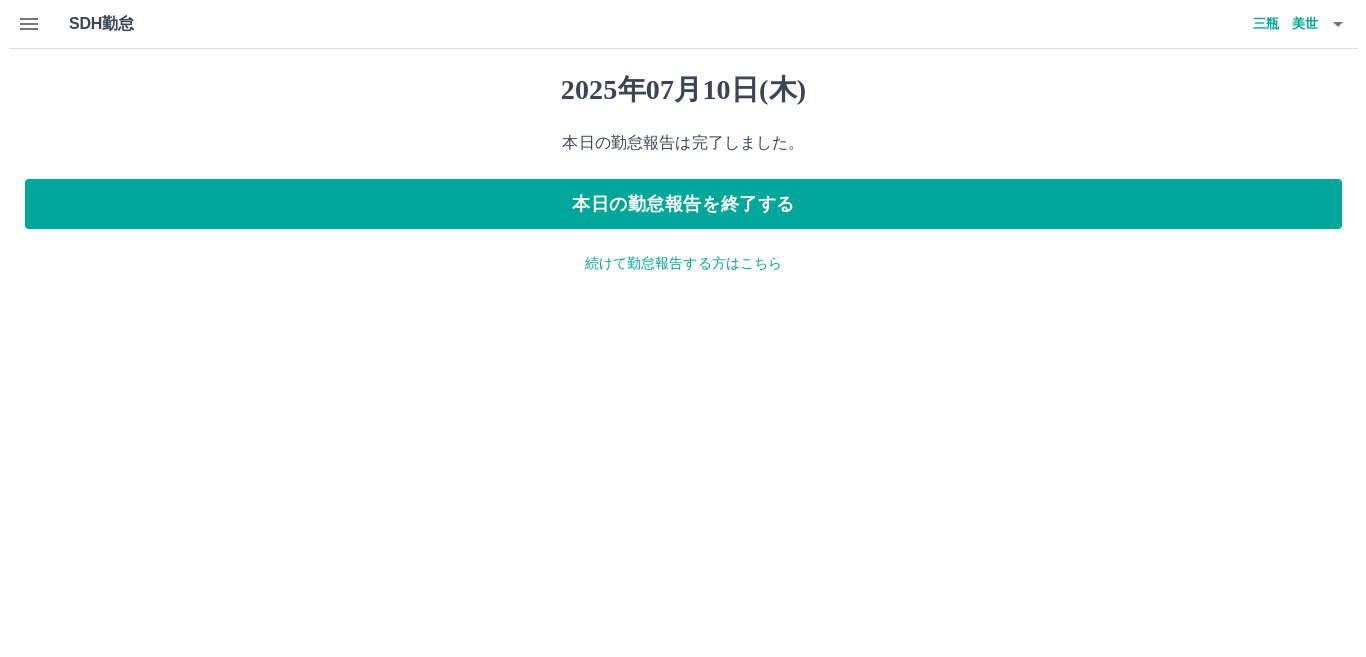 scroll, scrollTop: 0, scrollLeft: 0, axis: both 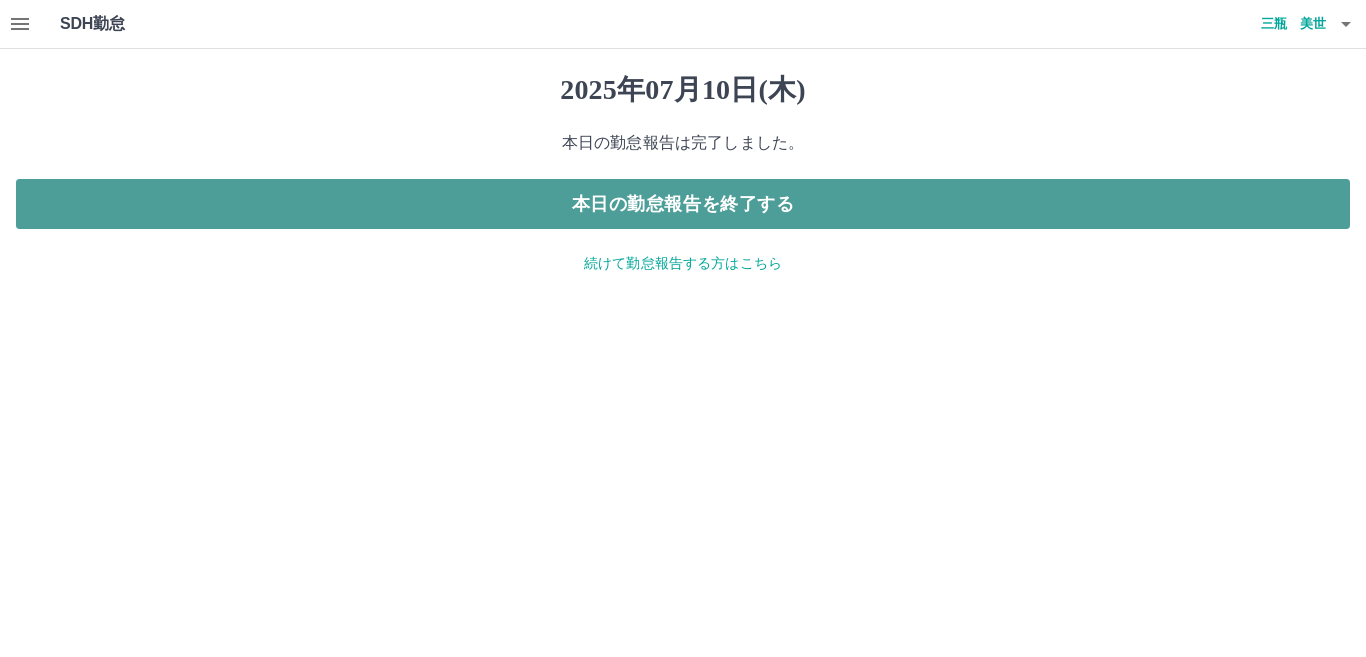 click on "本日の勤怠報告を終了する" at bounding box center (683, 204) 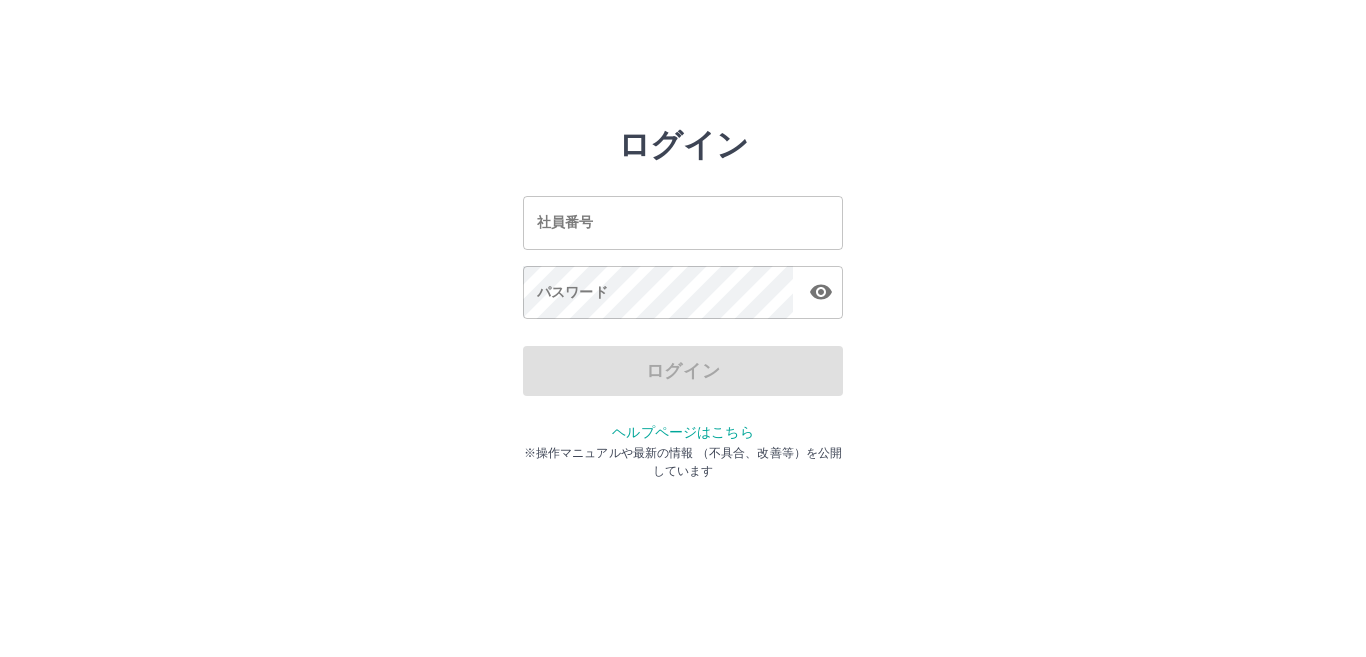 scroll, scrollTop: 0, scrollLeft: 0, axis: both 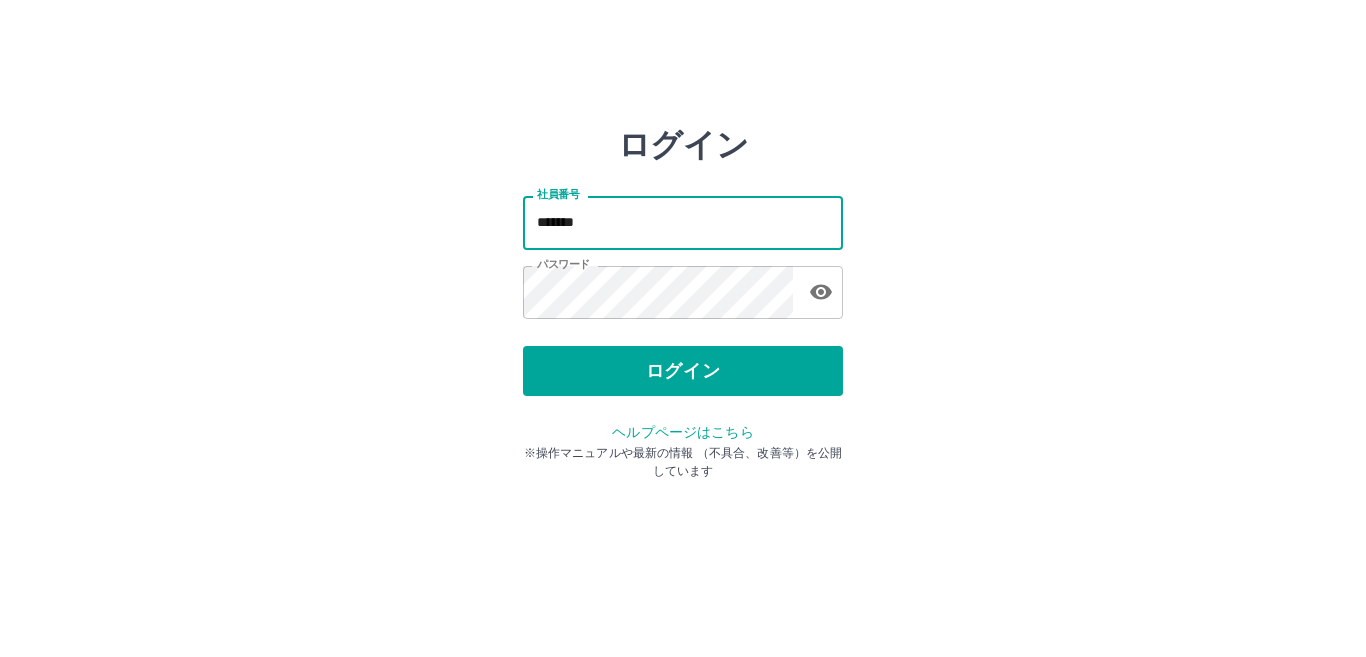 drag, startPoint x: 679, startPoint y: 208, endPoint x: 870, endPoint y: 117, distance: 211.57031 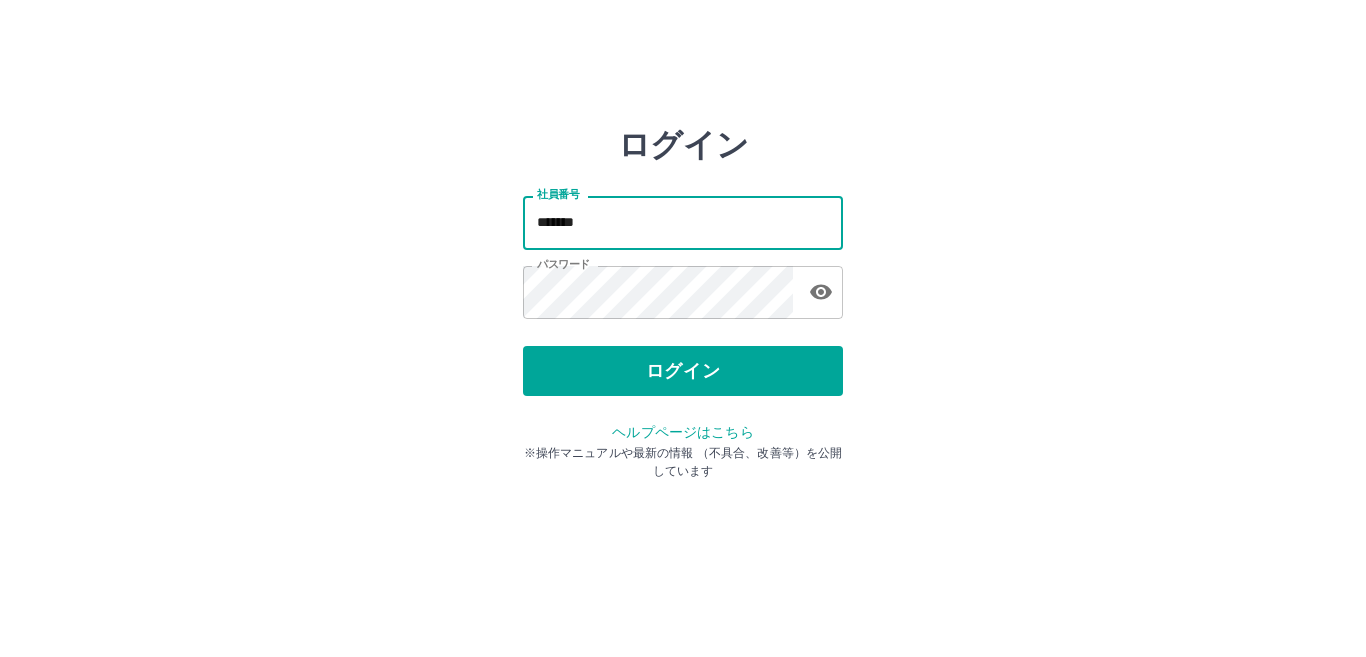 type on "*******" 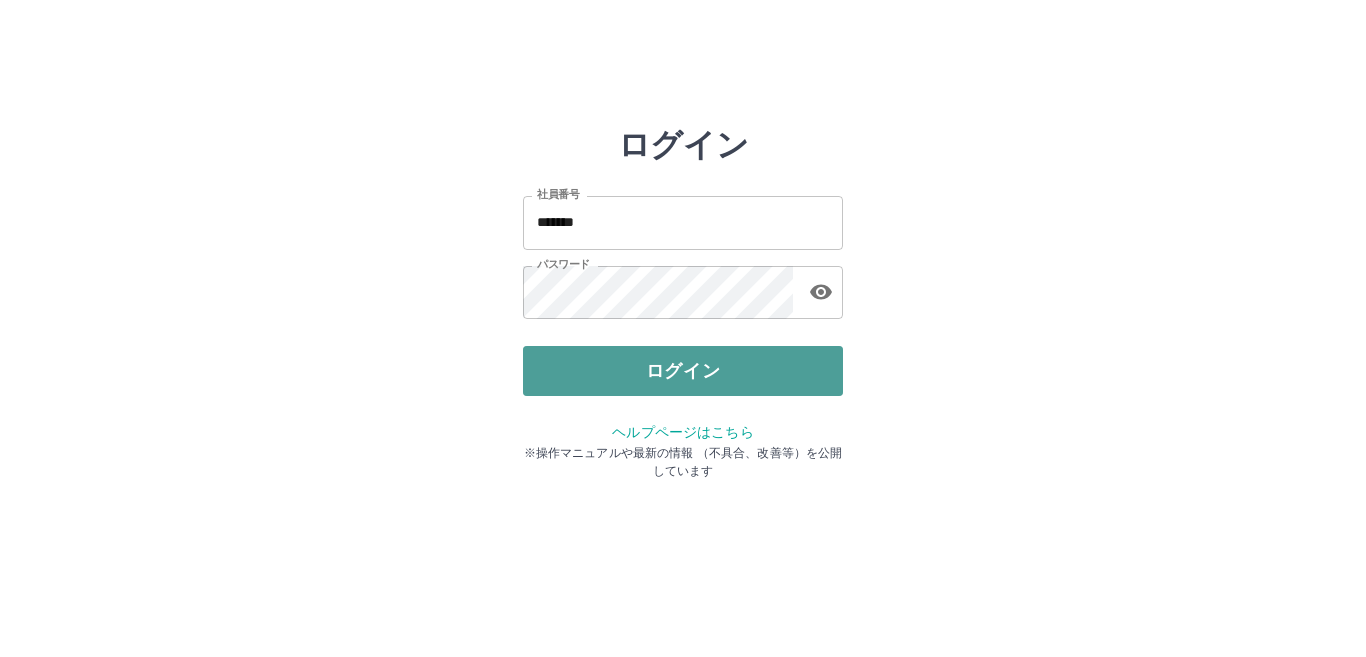 click on "ログイン" at bounding box center (683, 371) 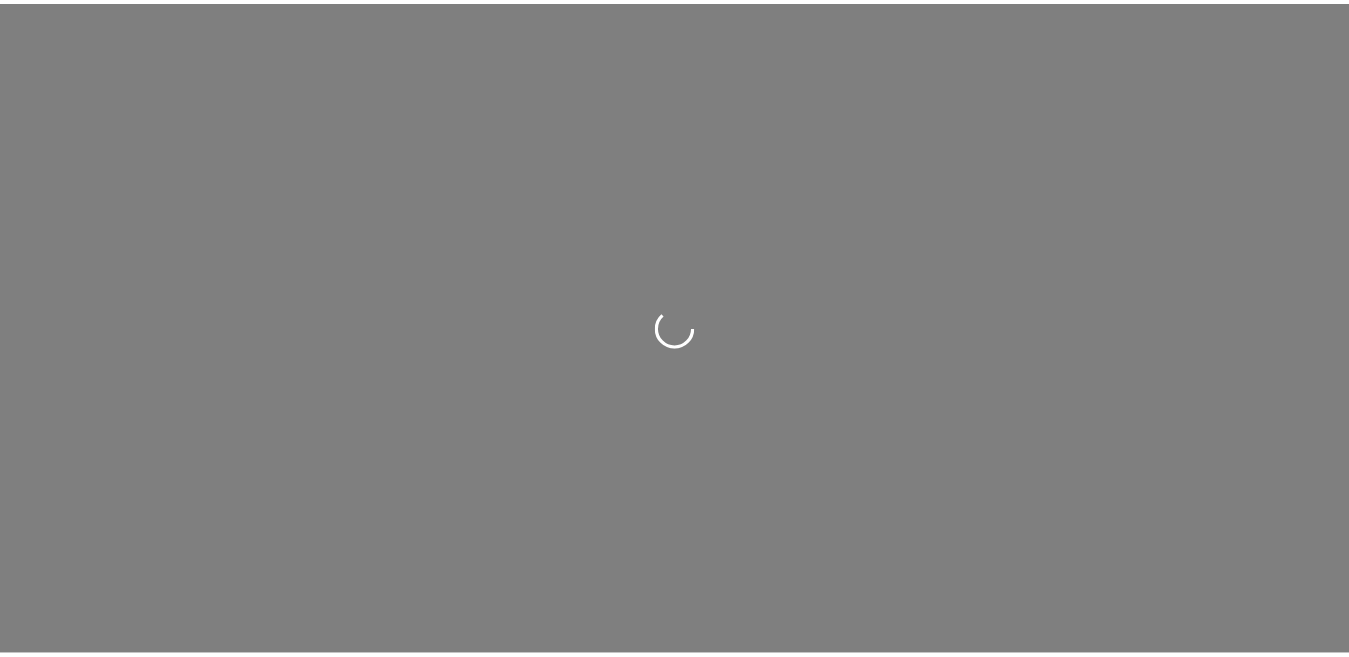 scroll, scrollTop: 0, scrollLeft: 0, axis: both 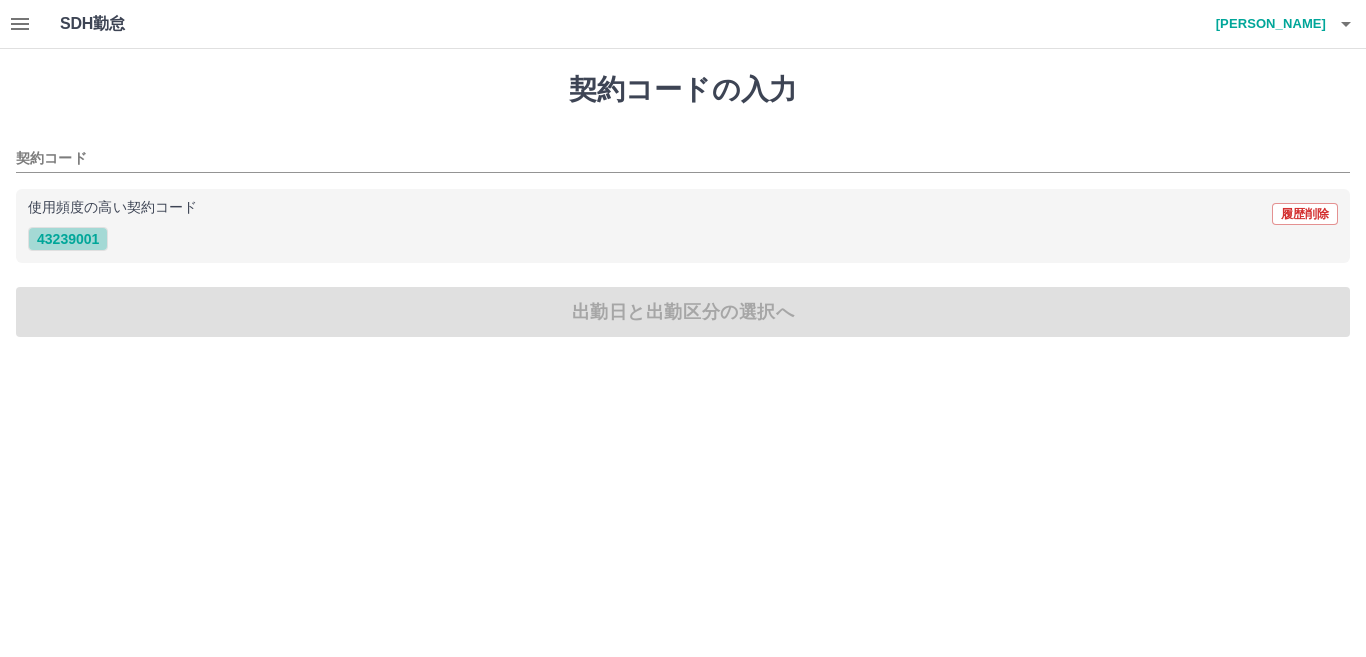 click on "43239001" at bounding box center (68, 239) 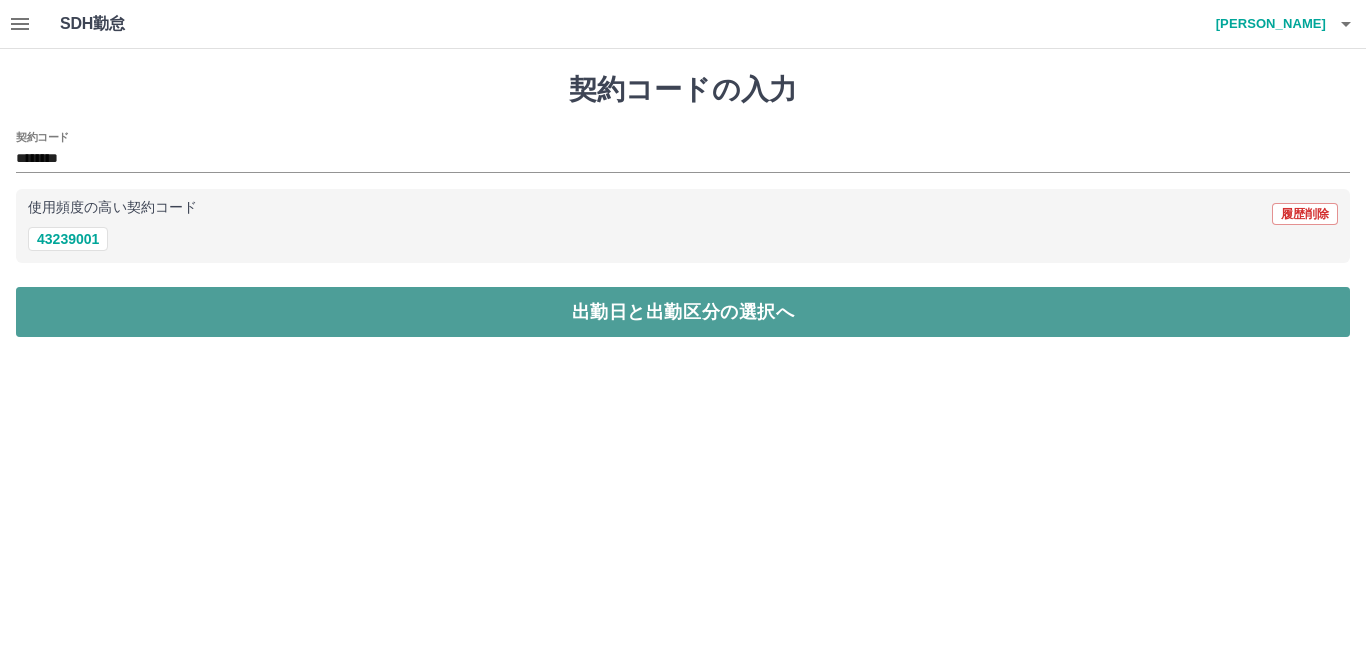 click on "出勤日と出勤区分の選択へ" at bounding box center [683, 312] 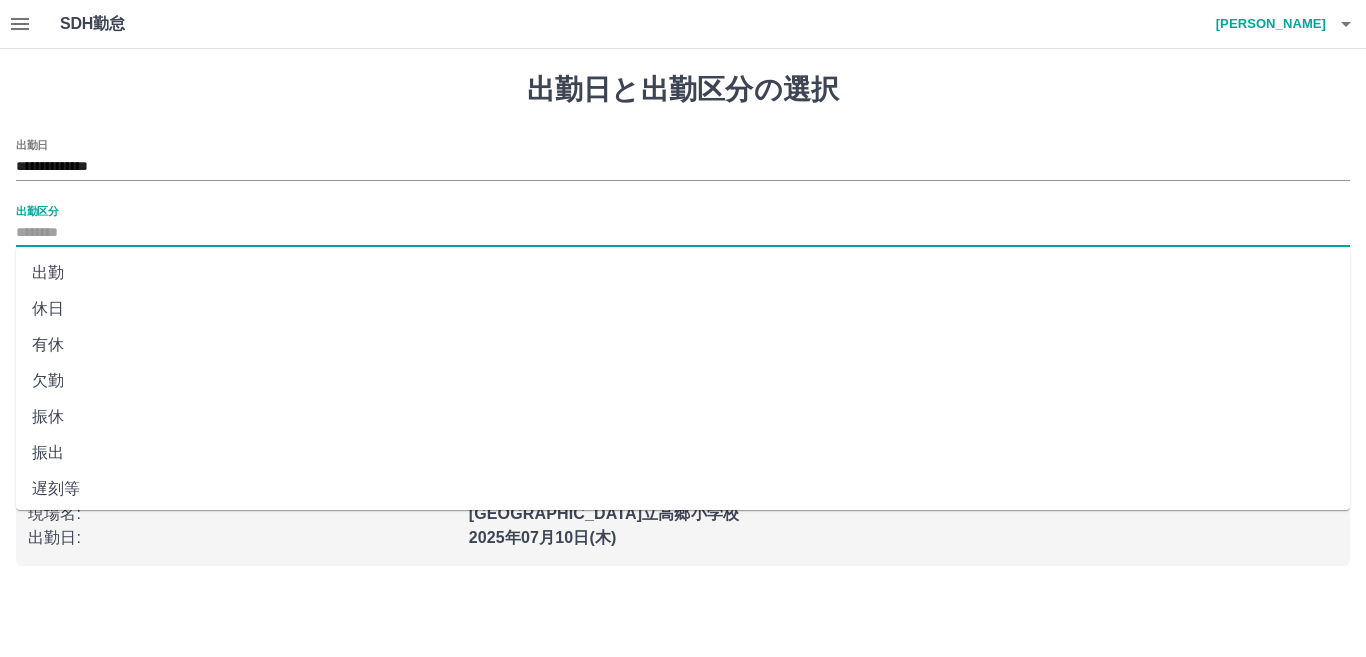 click on "出勤区分" at bounding box center [683, 233] 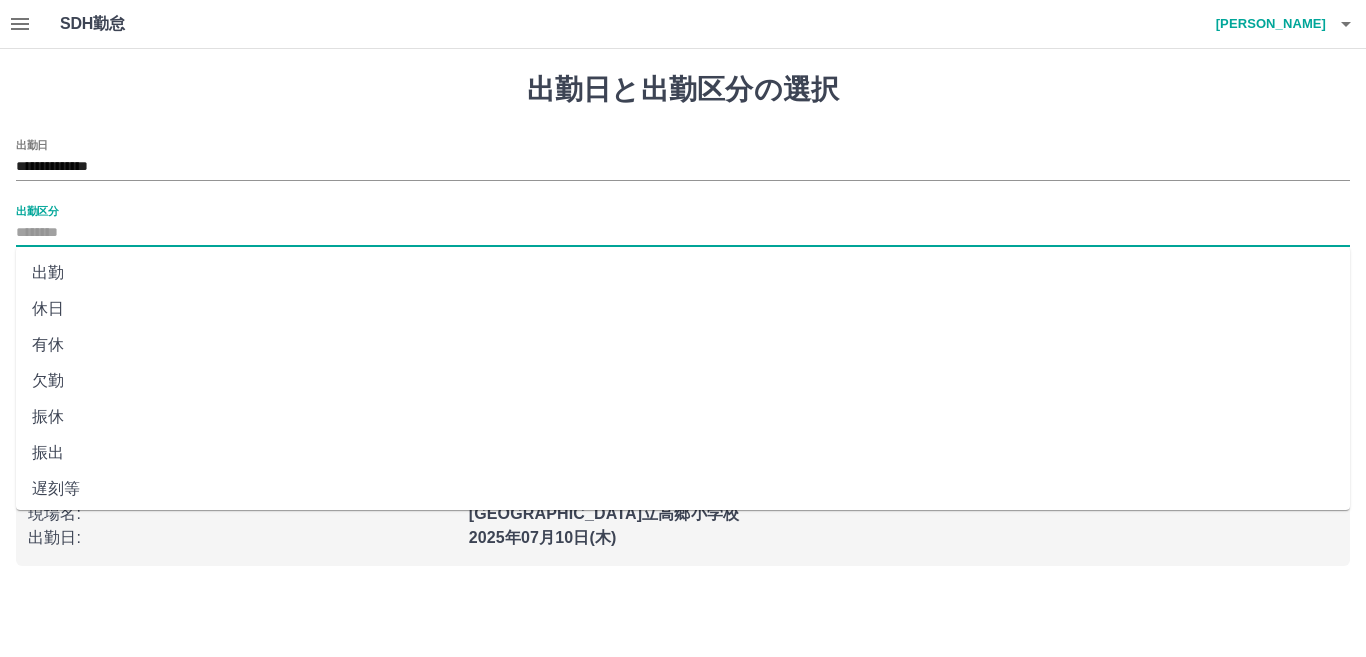 click on "出勤" at bounding box center [683, 273] 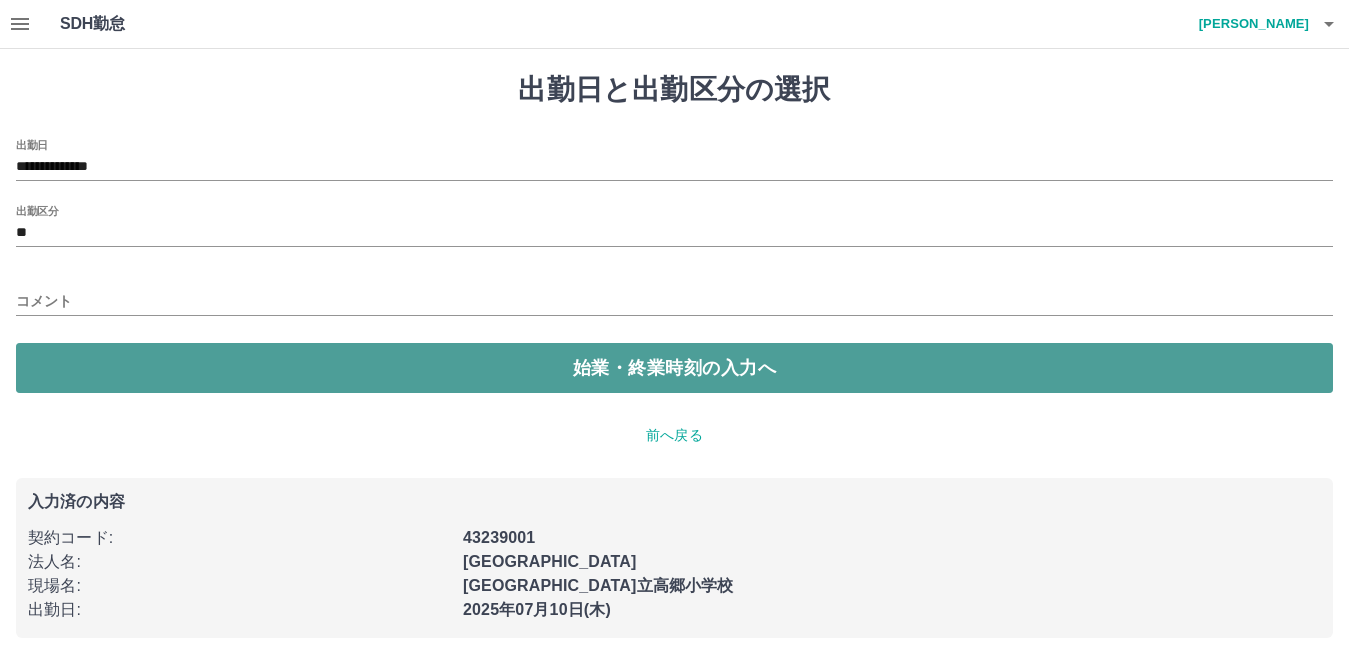 click on "始業・終業時刻の入力へ" at bounding box center (674, 368) 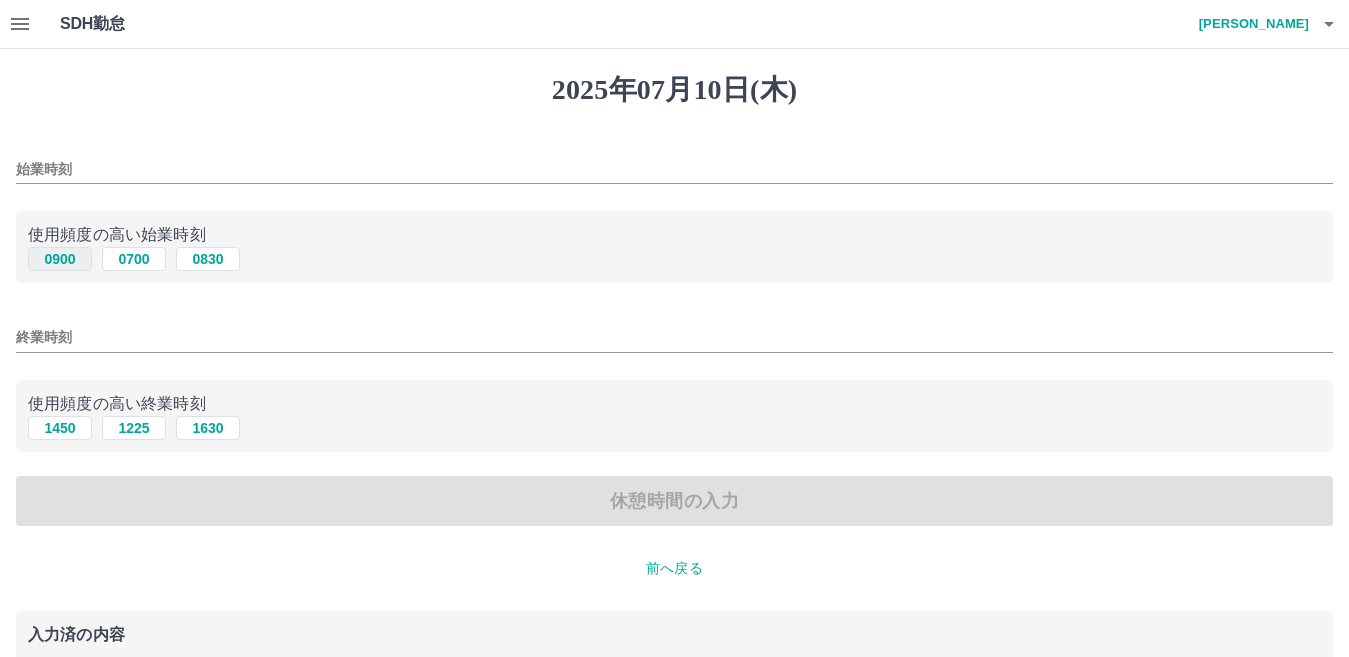 click on "0900" at bounding box center (60, 259) 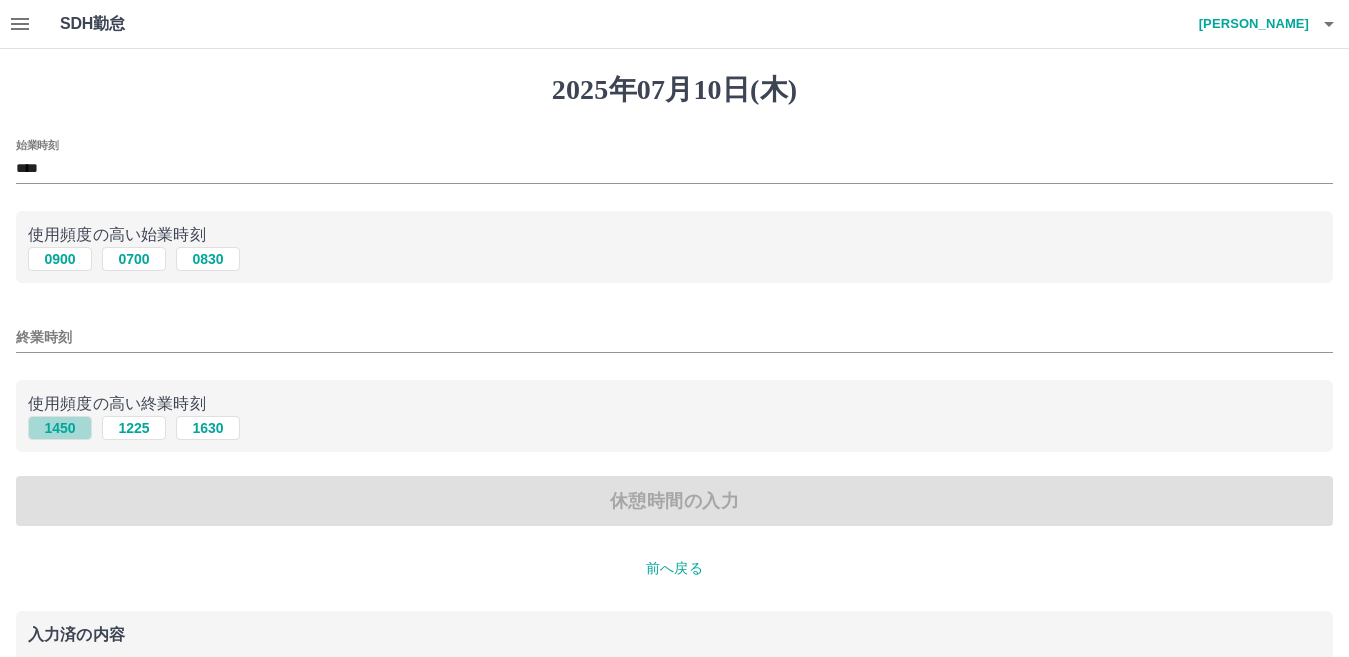 click on "1450" at bounding box center [60, 428] 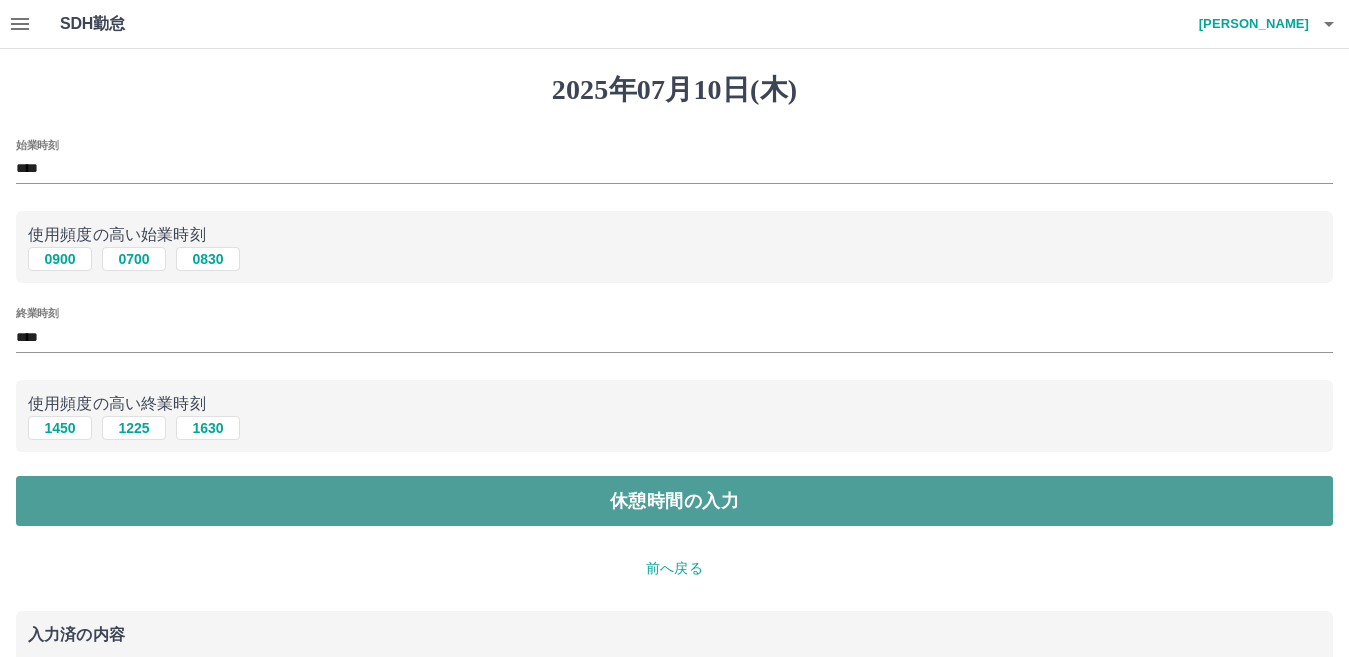 click on "休憩時間の入力" at bounding box center [674, 501] 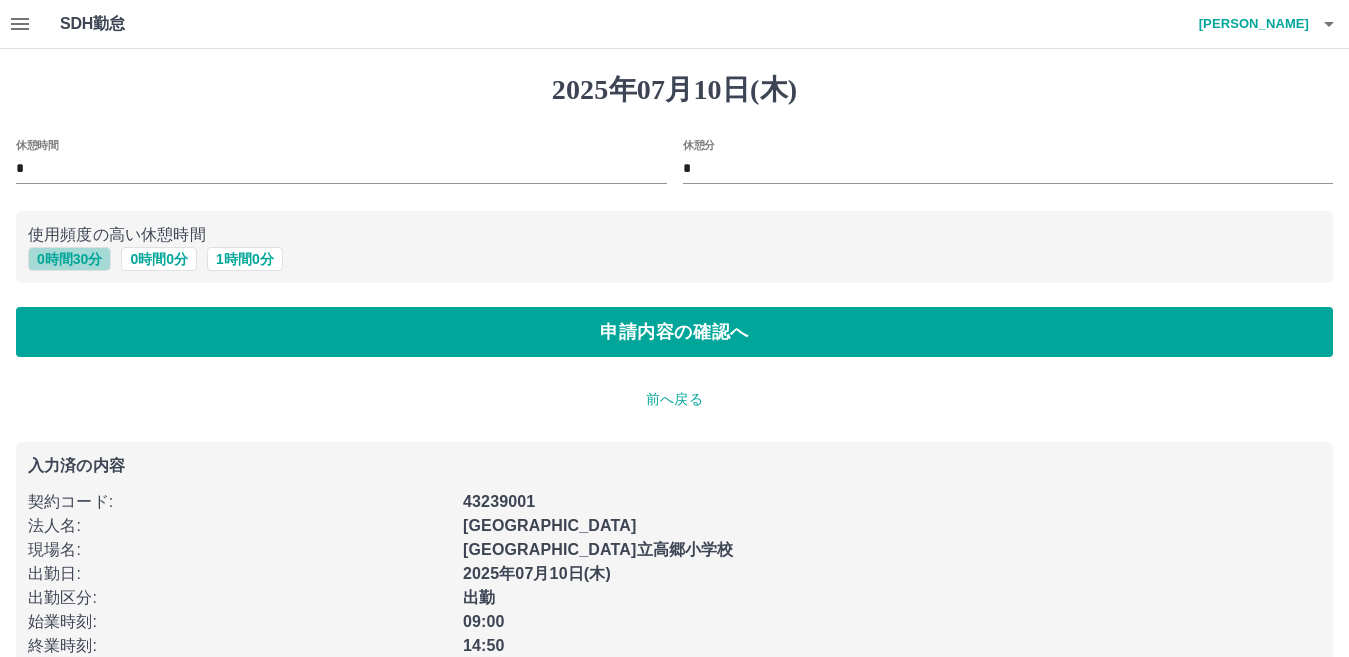 click on "0 時間 30 分" at bounding box center [69, 259] 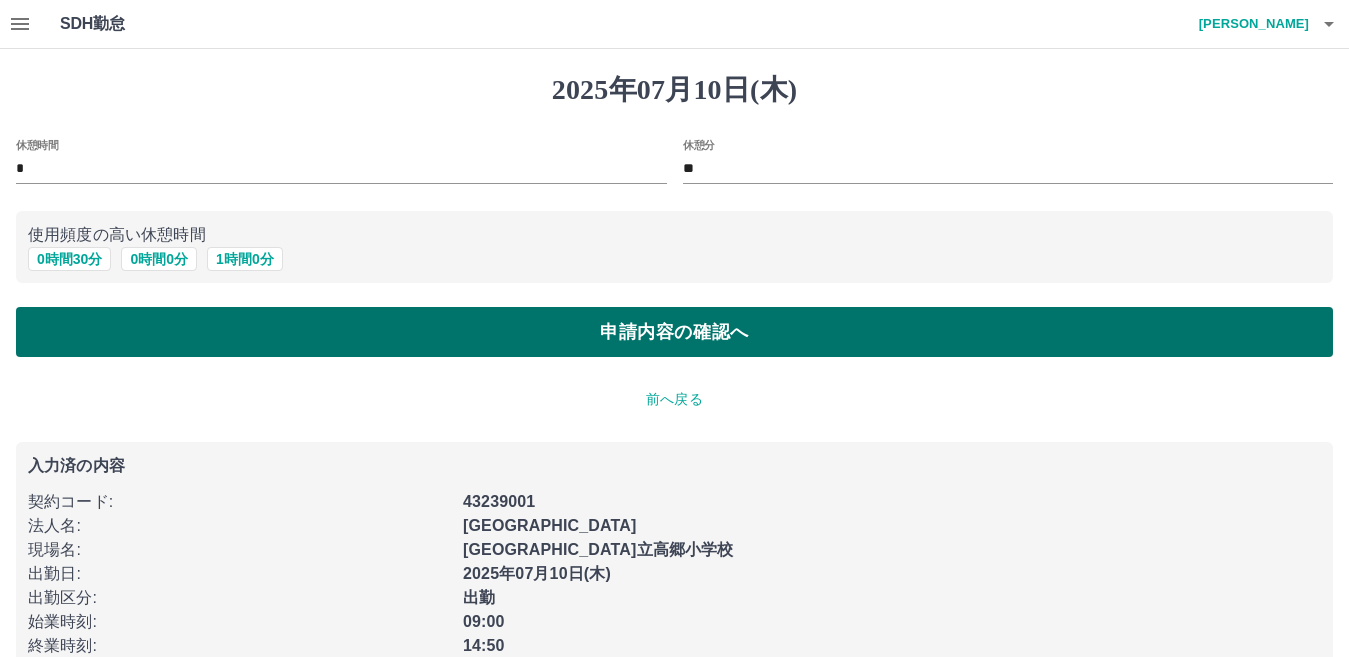 click on "申請内容の確認へ" at bounding box center [674, 332] 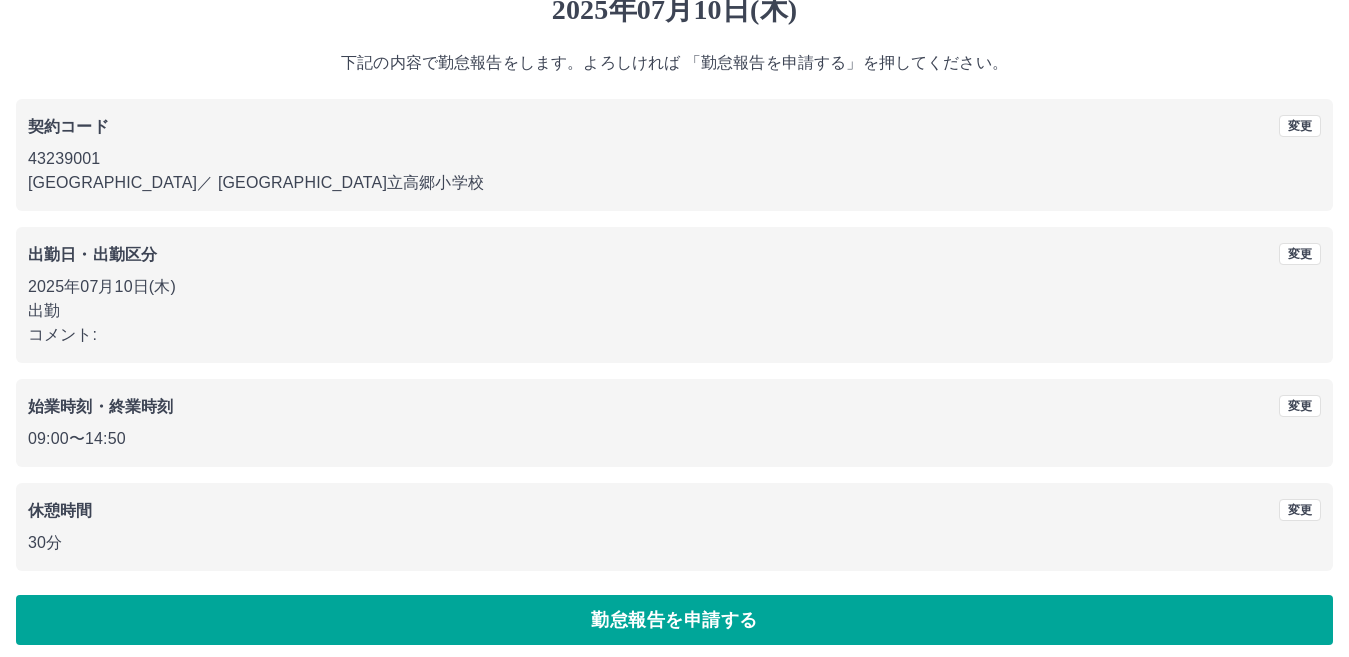 scroll, scrollTop: 92, scrollLeft: 0, axis: vertical 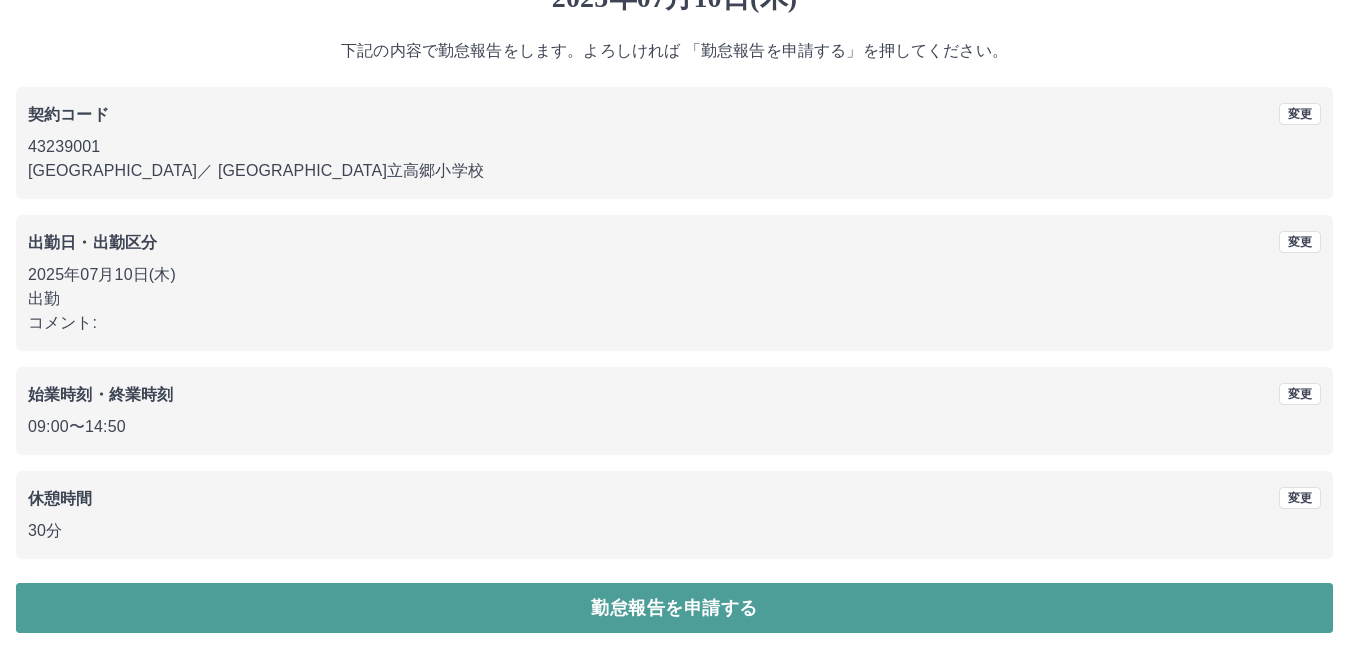 click on "勤怠報告を申請する" at bounding box center (674, 608) 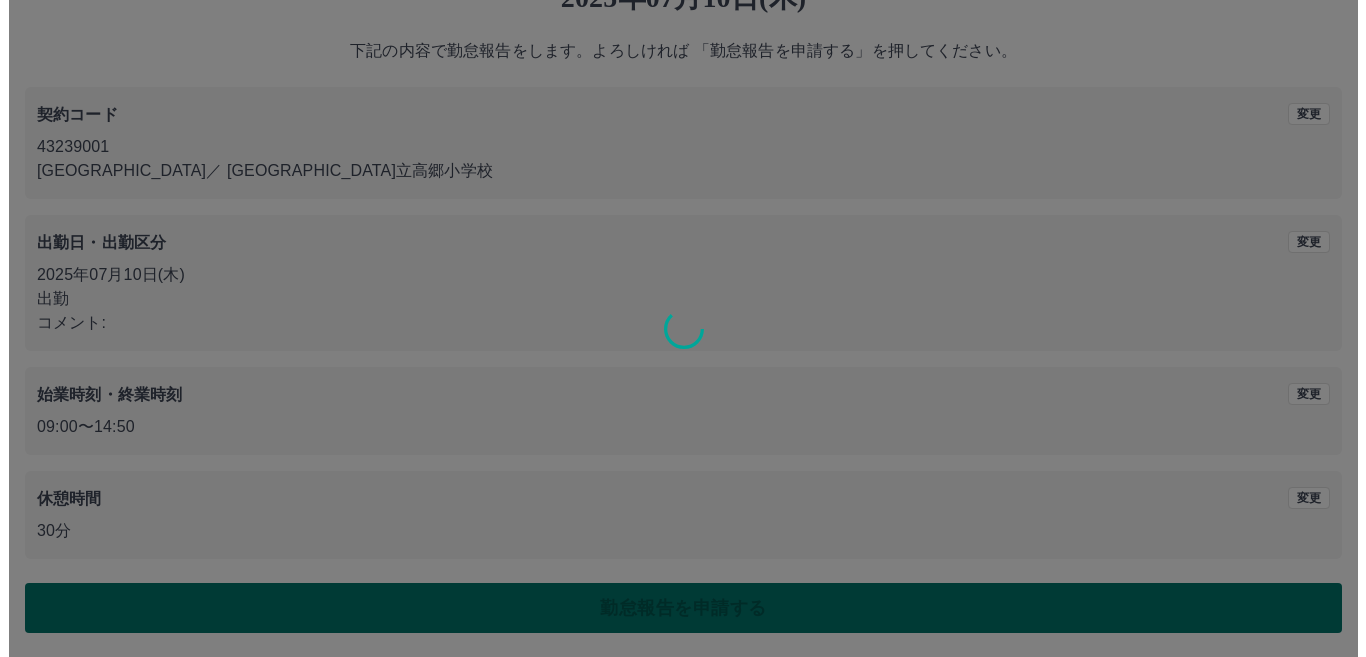scroll, scrollTop: 0, scrollLeft: 0, axis: both 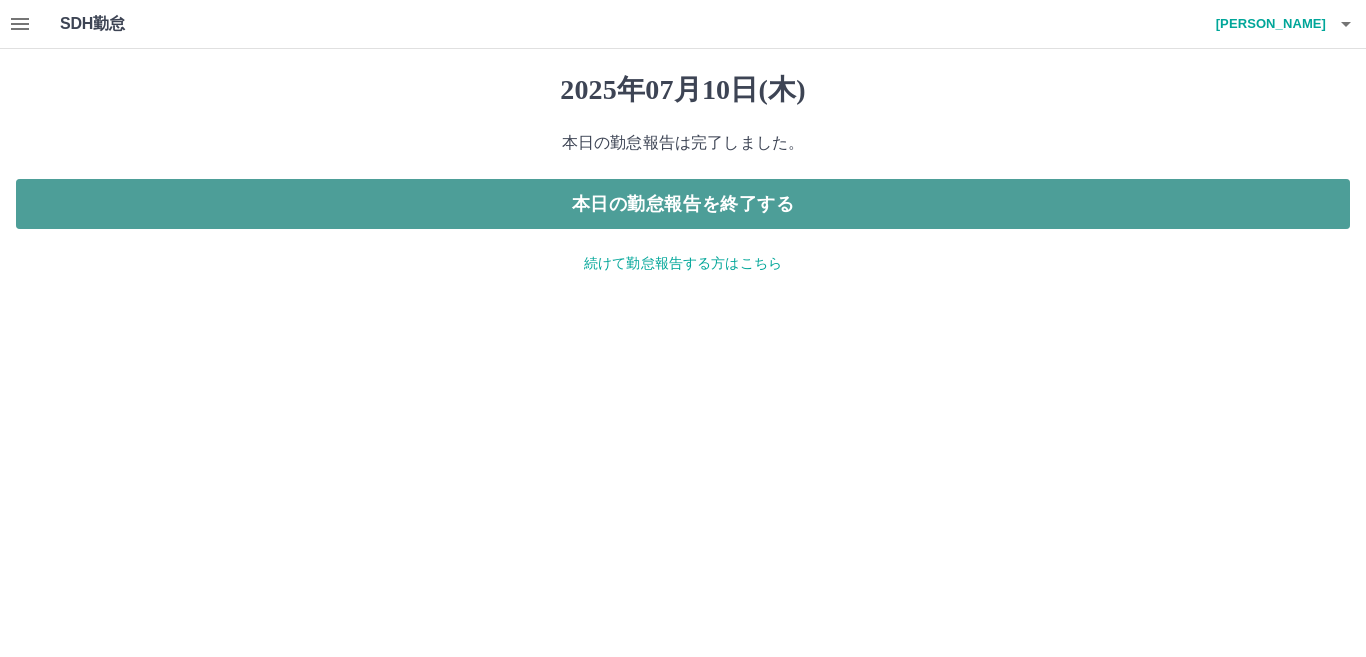 click on "本日の勤怠報告を終了する" at bounding box center [683, 204] 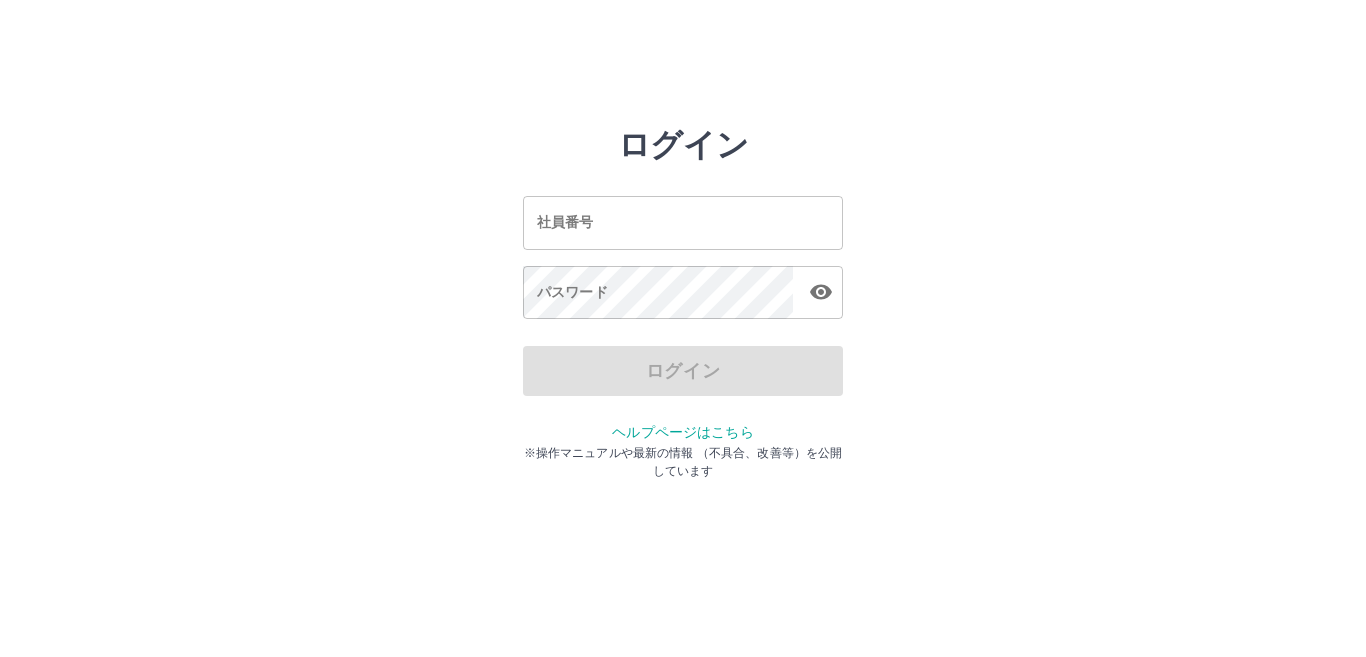 scroll, scrollTop: 0, scrollLeft: 0, axis: both 